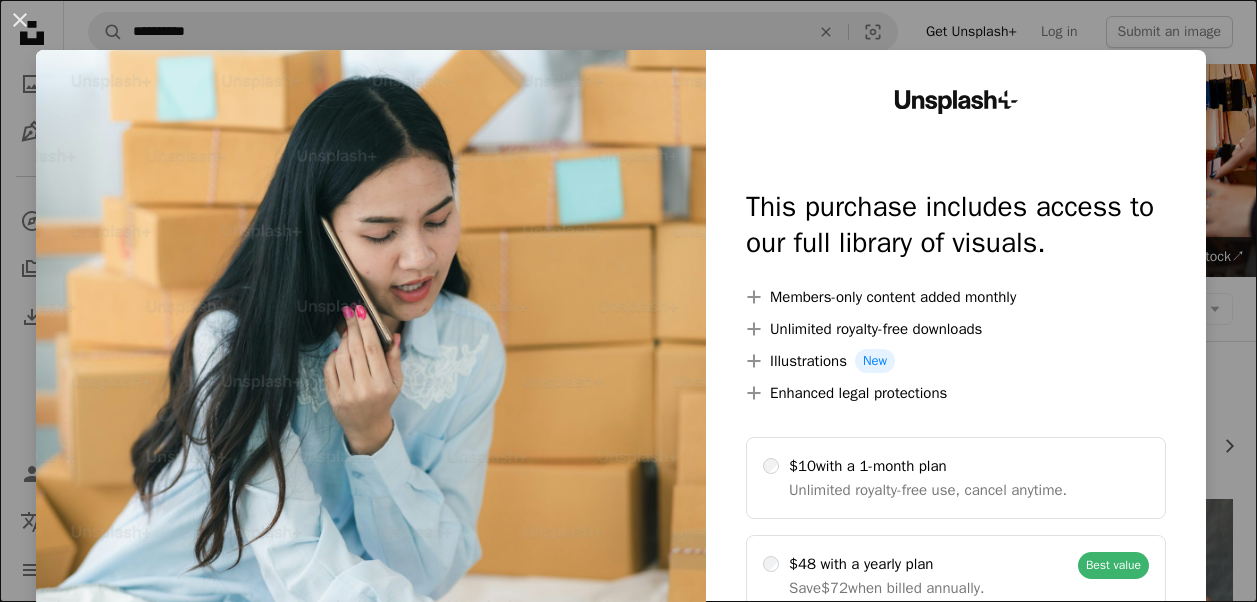 scroll, scrollTop: 1343, scrollLeft: 0, axis: vertical 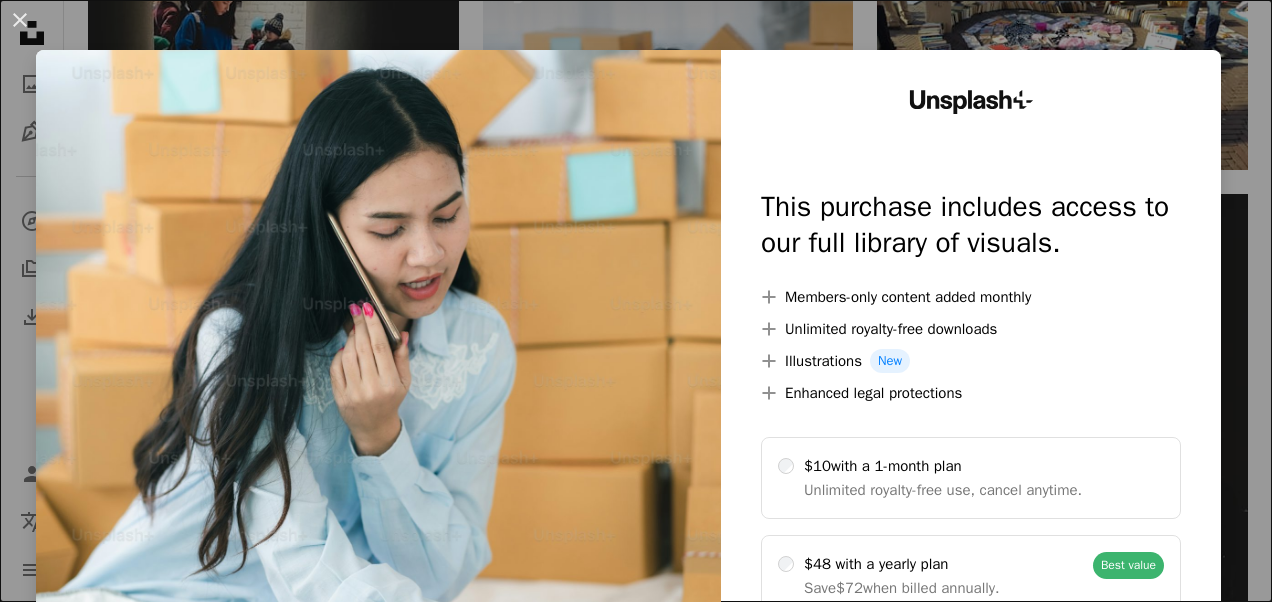 click at bounding box center (378, 407) 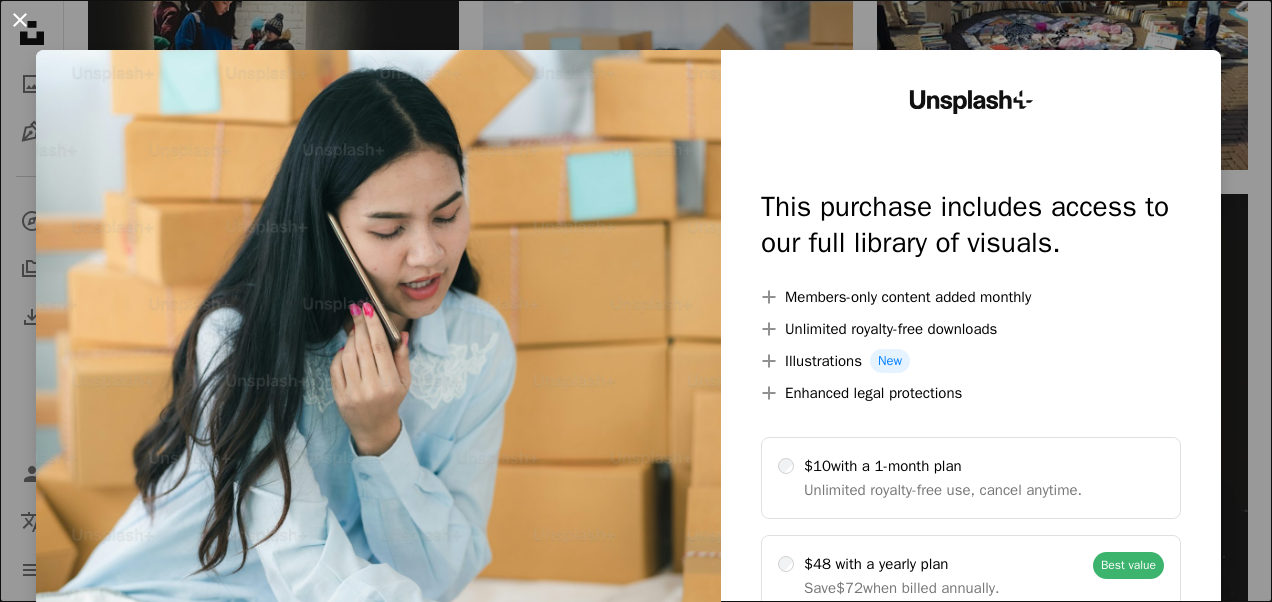 click on "An X shape" at bounding box center (20, 20) 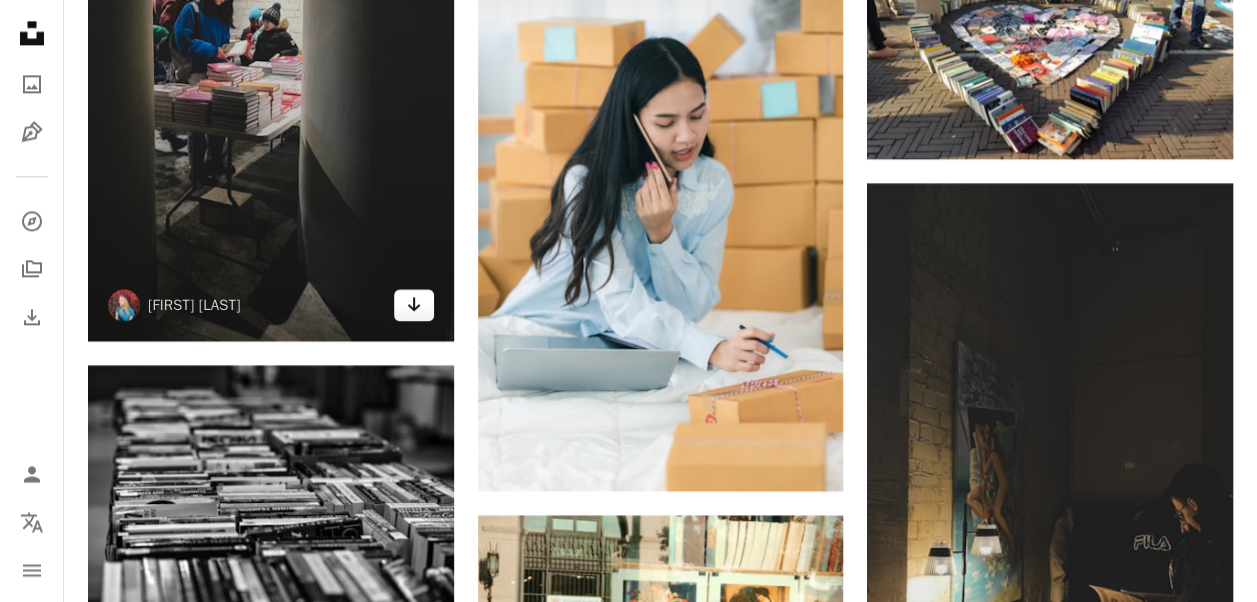click on "Arrow pointing down" 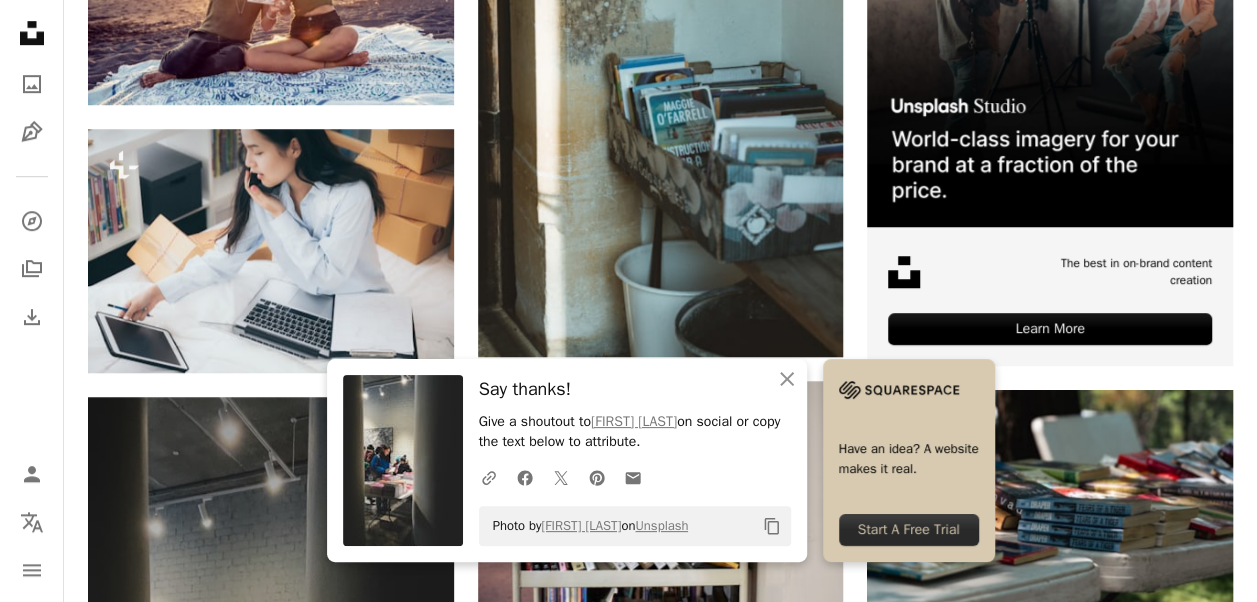 scroll, scrollTop: 543, scrollLeft: 0, axis: vertical 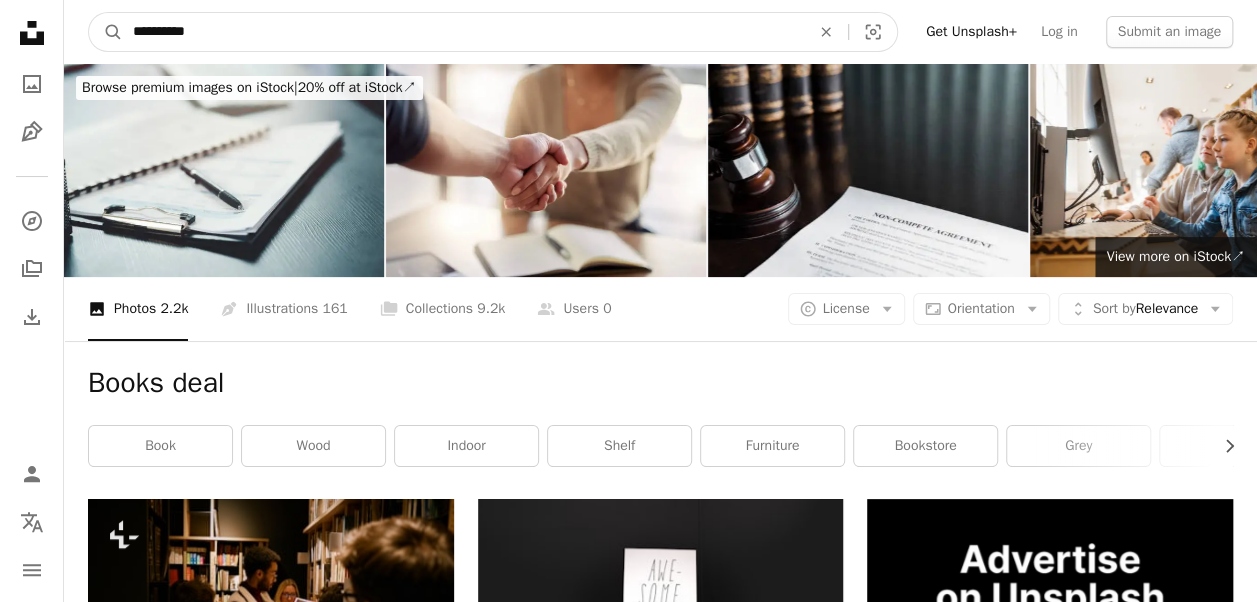 click on "**********" at bounding box center (463, 32) 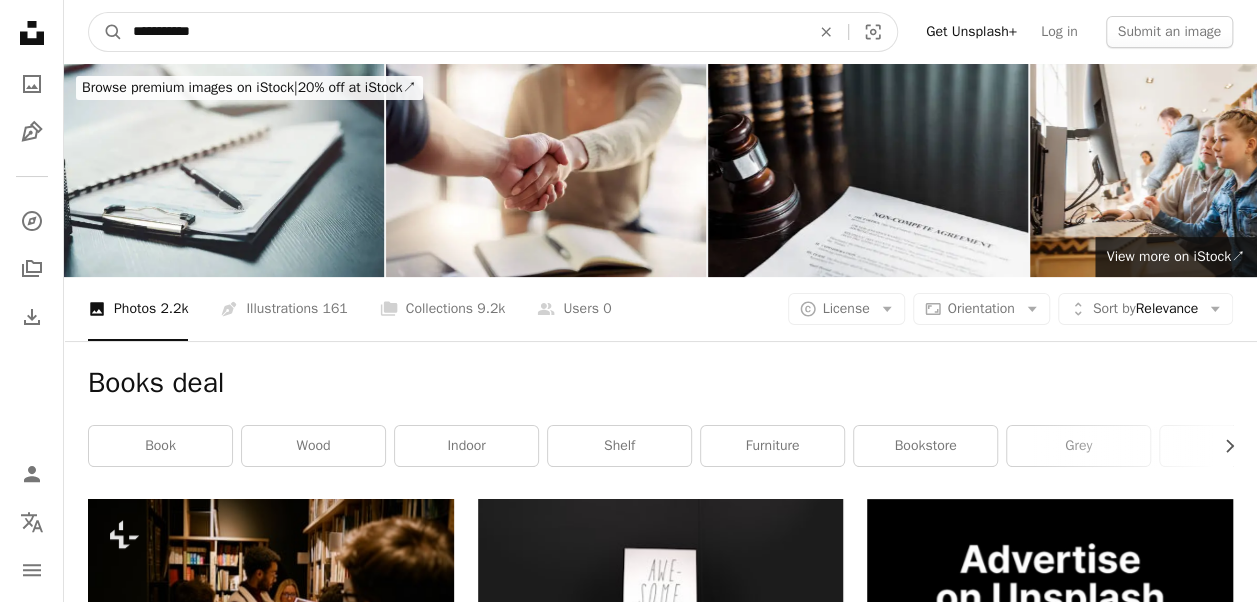 type on "**********" 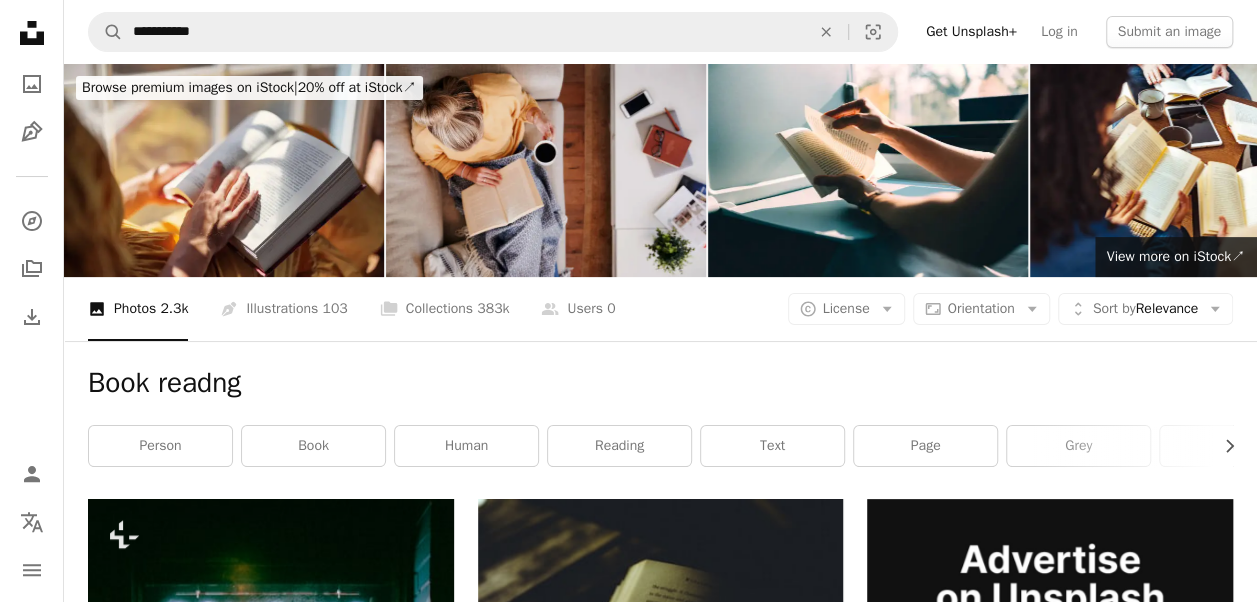 click at bounding box center (546, 170) 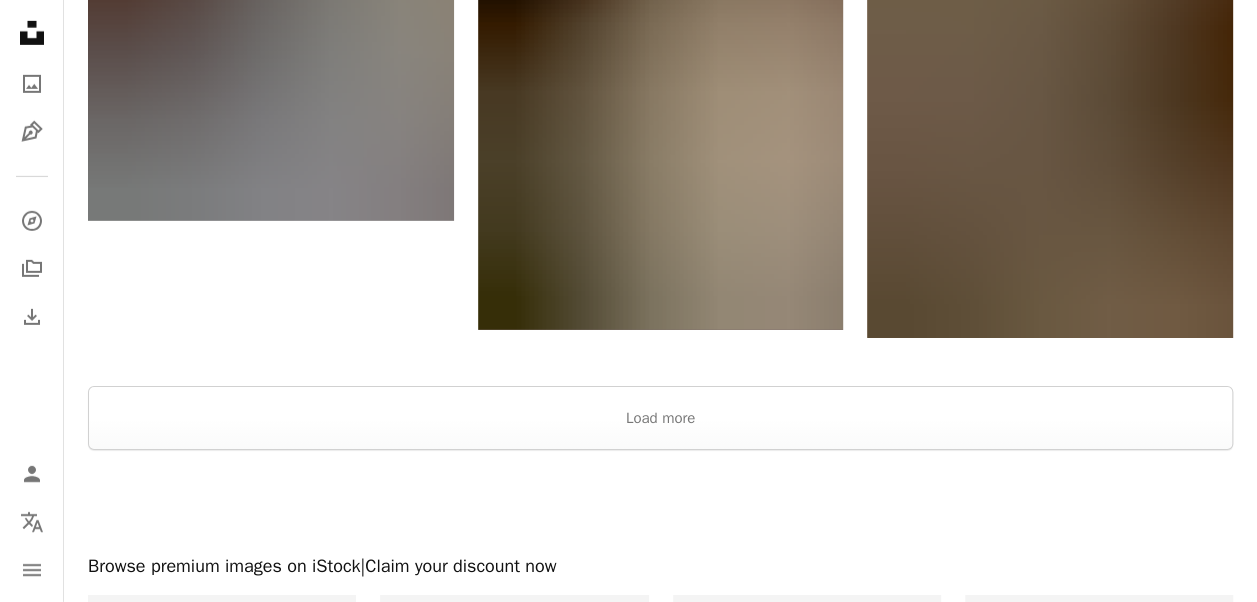 scroll, scrollTop: 3280, scrollLeft: 0, axis: vertical 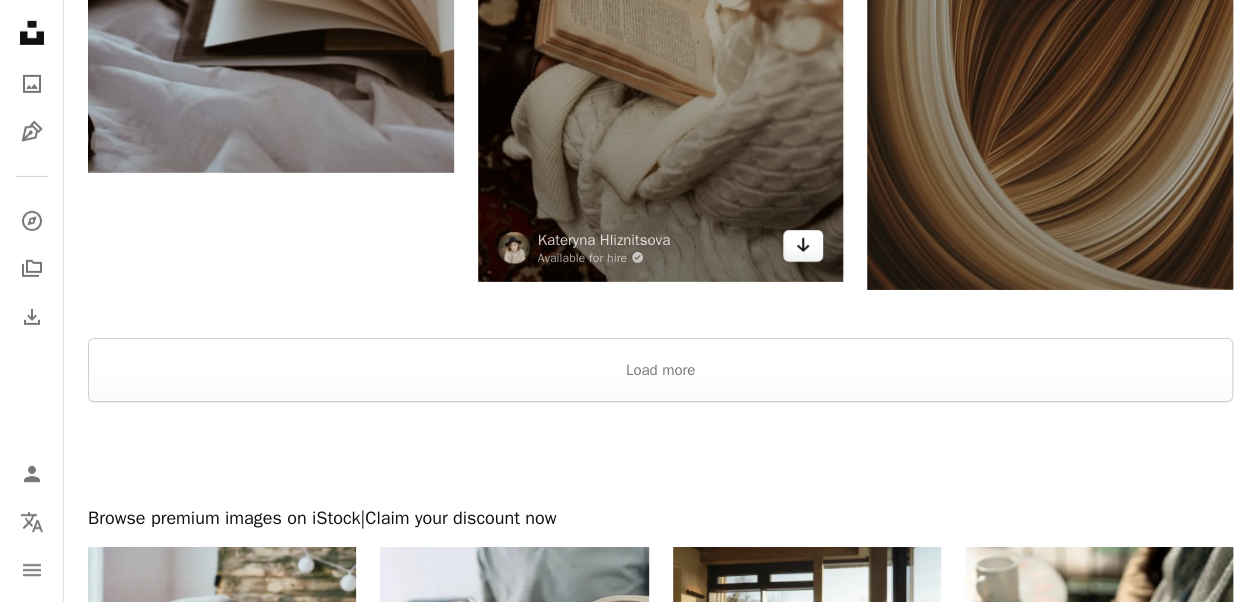 click on "Arrow pointing down" 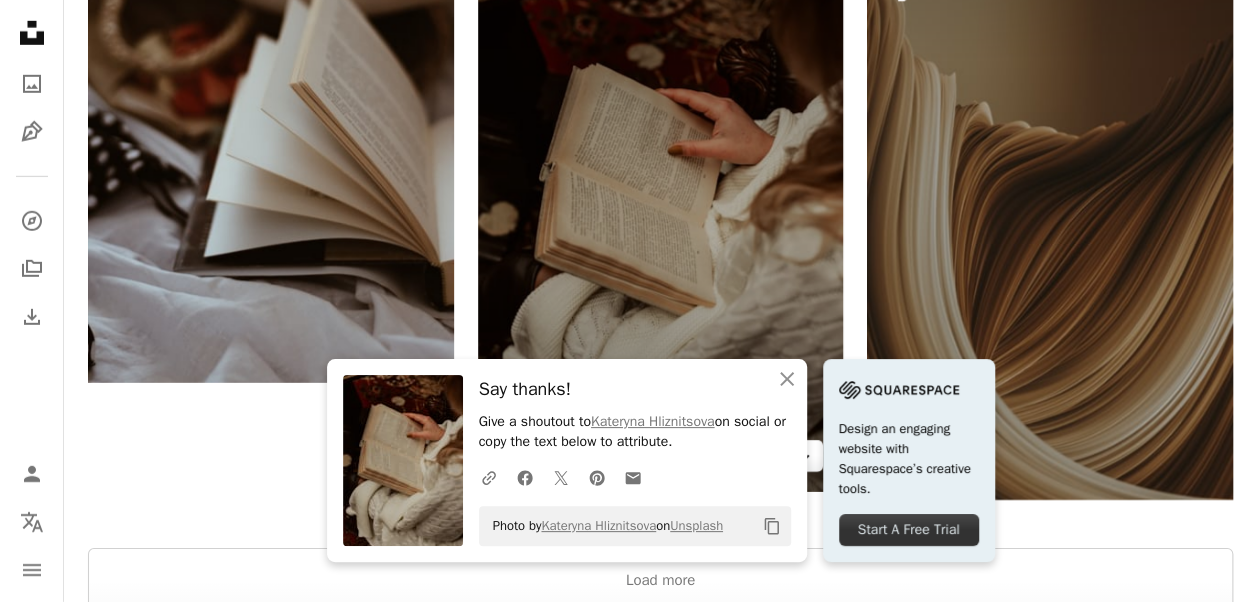 scroll, scrollTop: 3040, scrollLeft: 0, axis: vertical 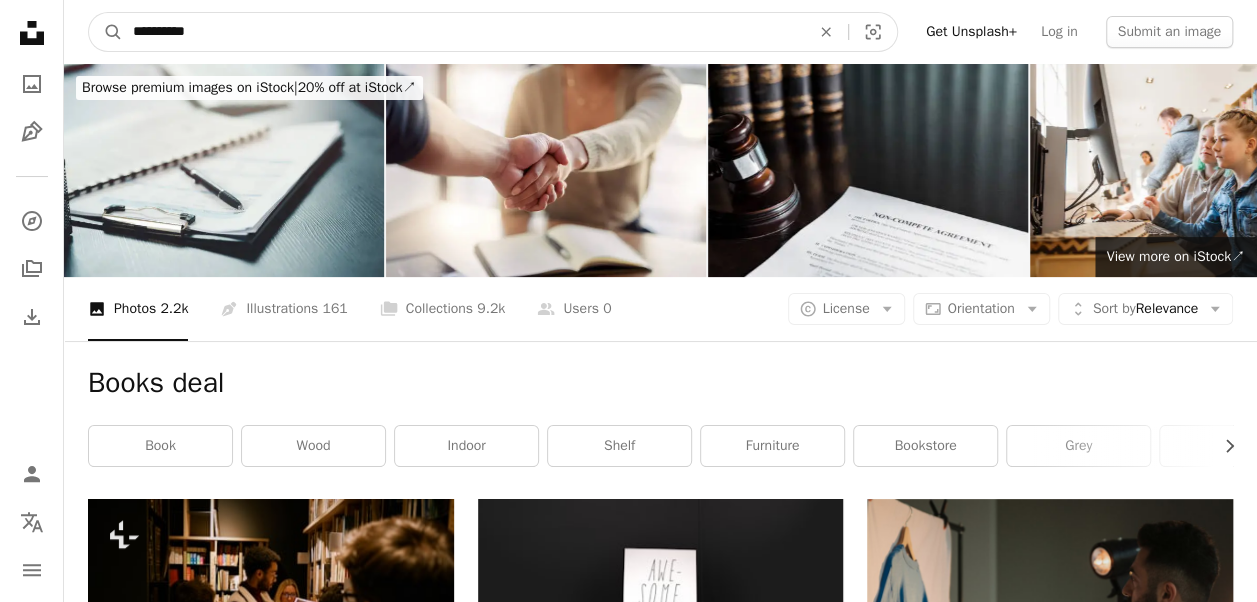 click on "**********" at bounding box center (463, 32) 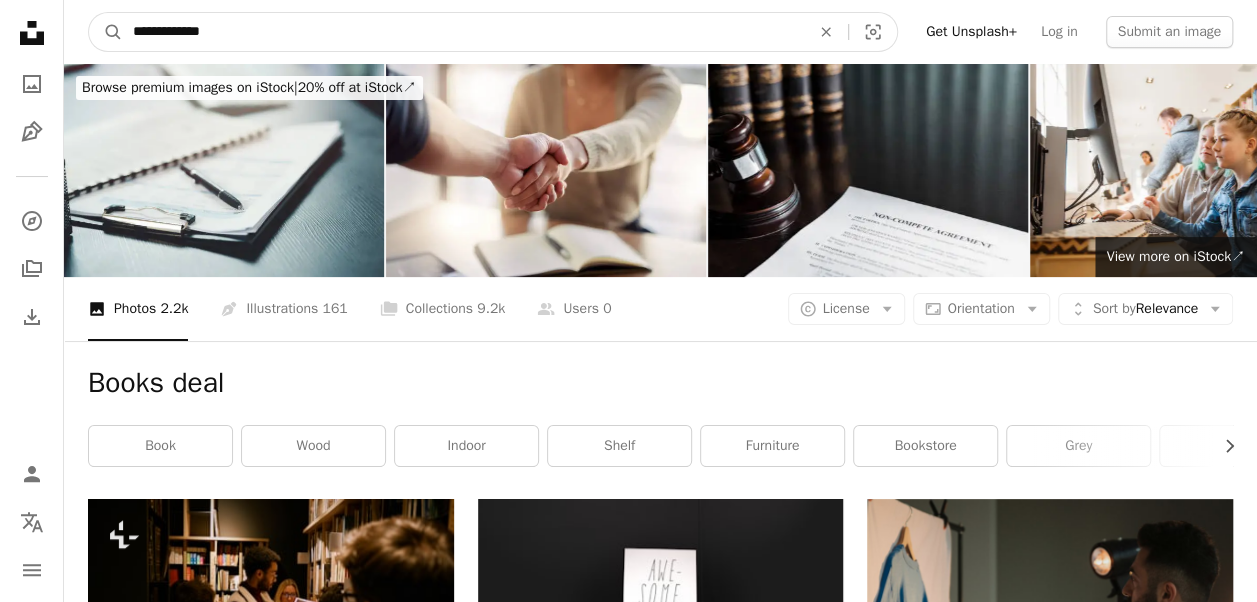 type on "**********" 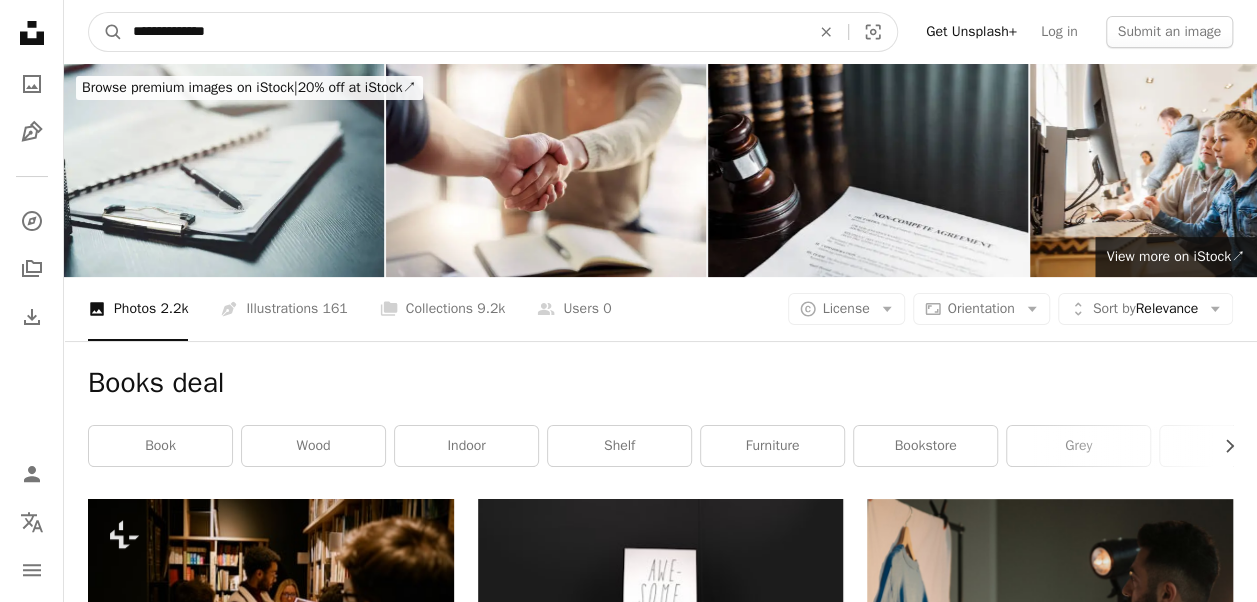 click on "A magnifying glass" at bounding box center (106, 32) 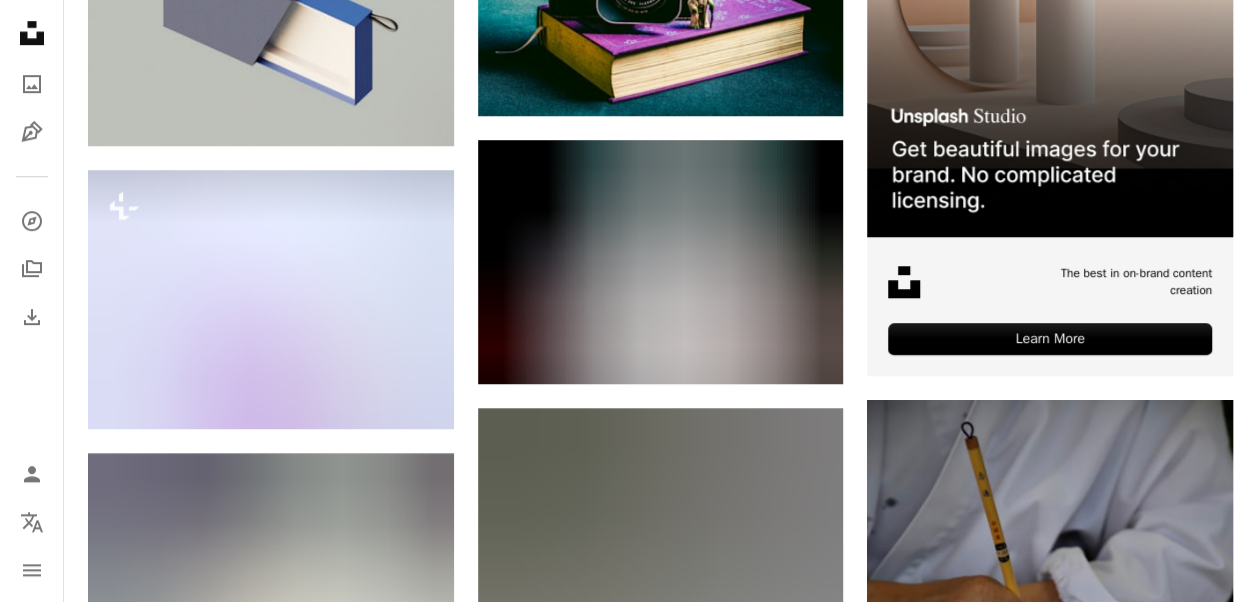 scroll, scrollTop: 634, scrollLeft: 0, axis: vertical 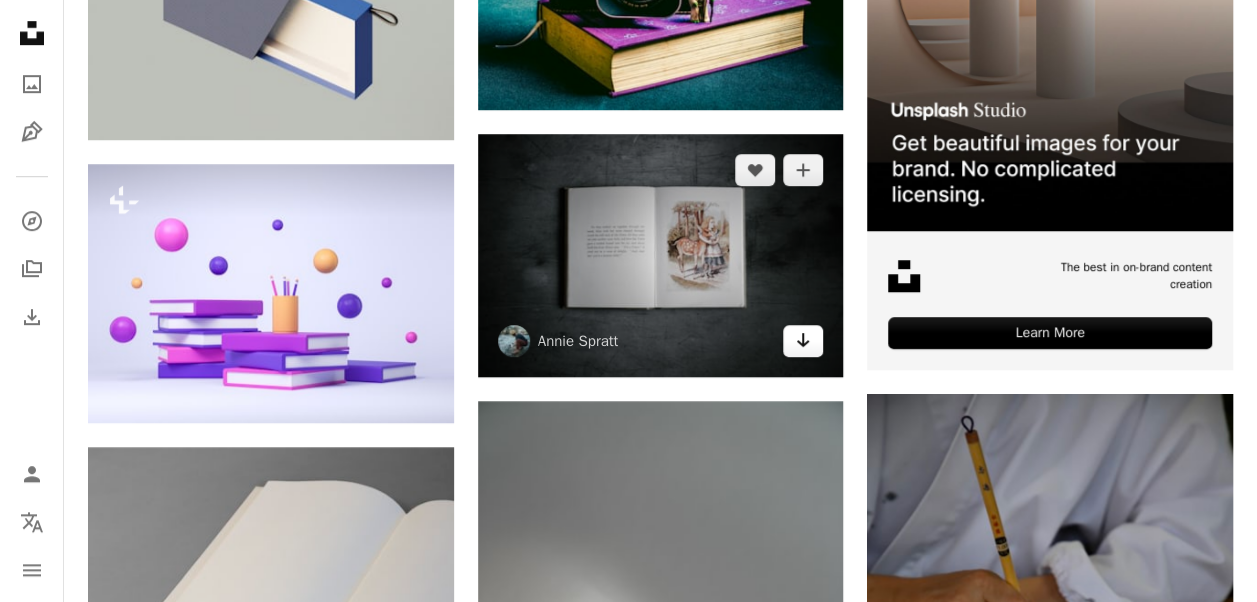 click on "Arrow pointing down" 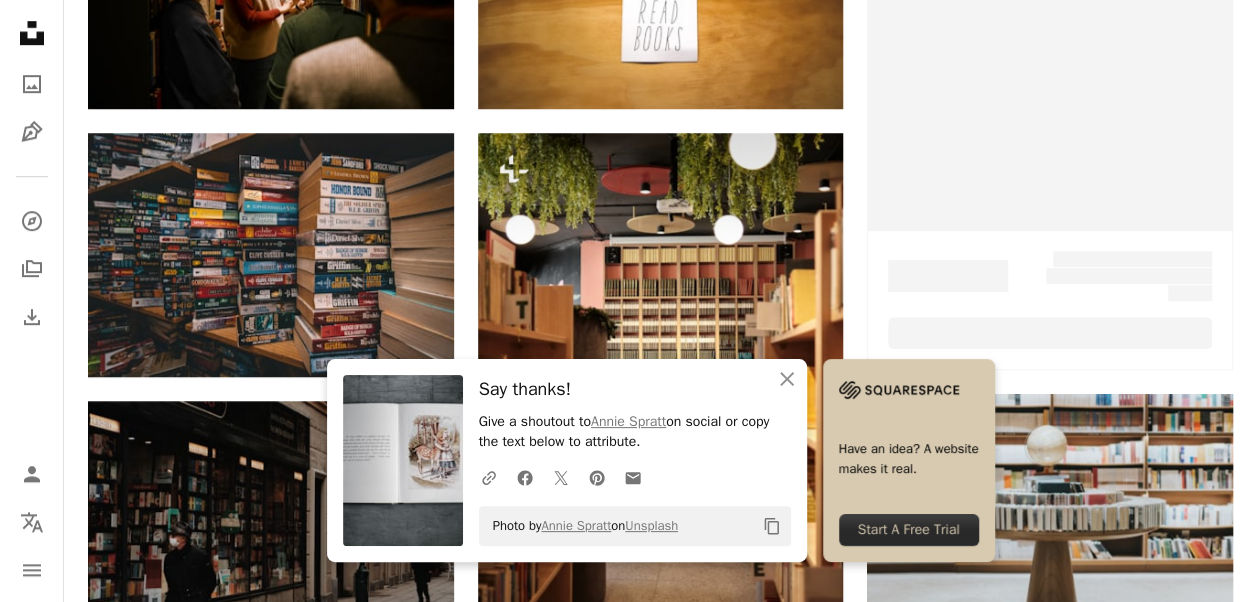 scroll, scrollTop: 0, scrollLeft: 0, axis: both 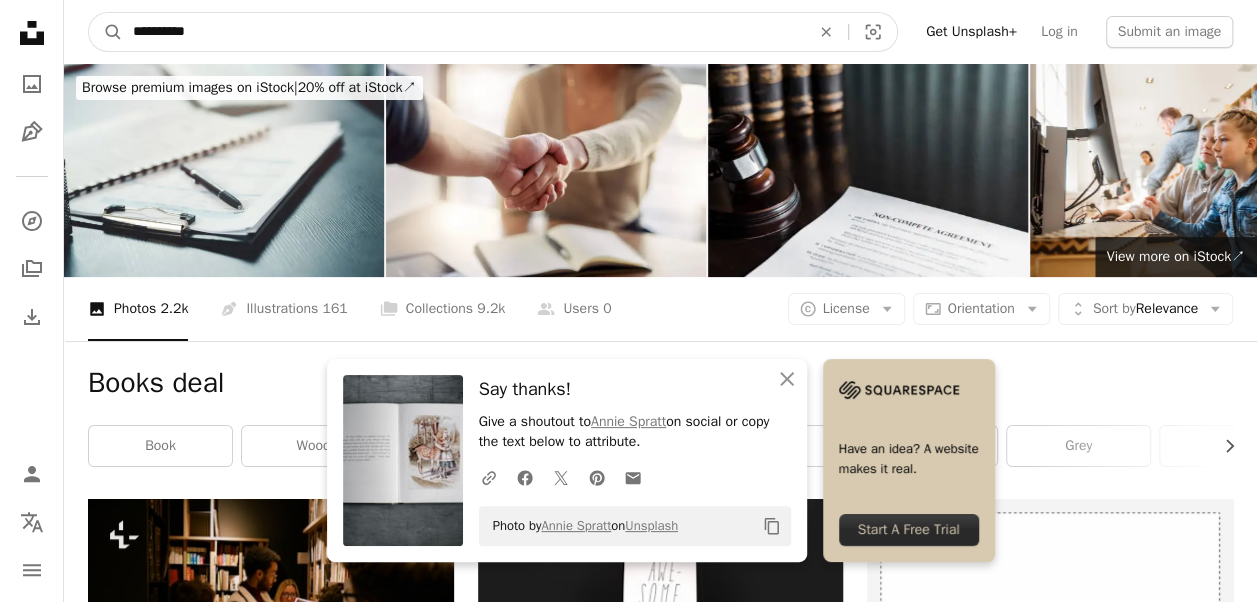 click on "**********" at bounding box center [463, 32] 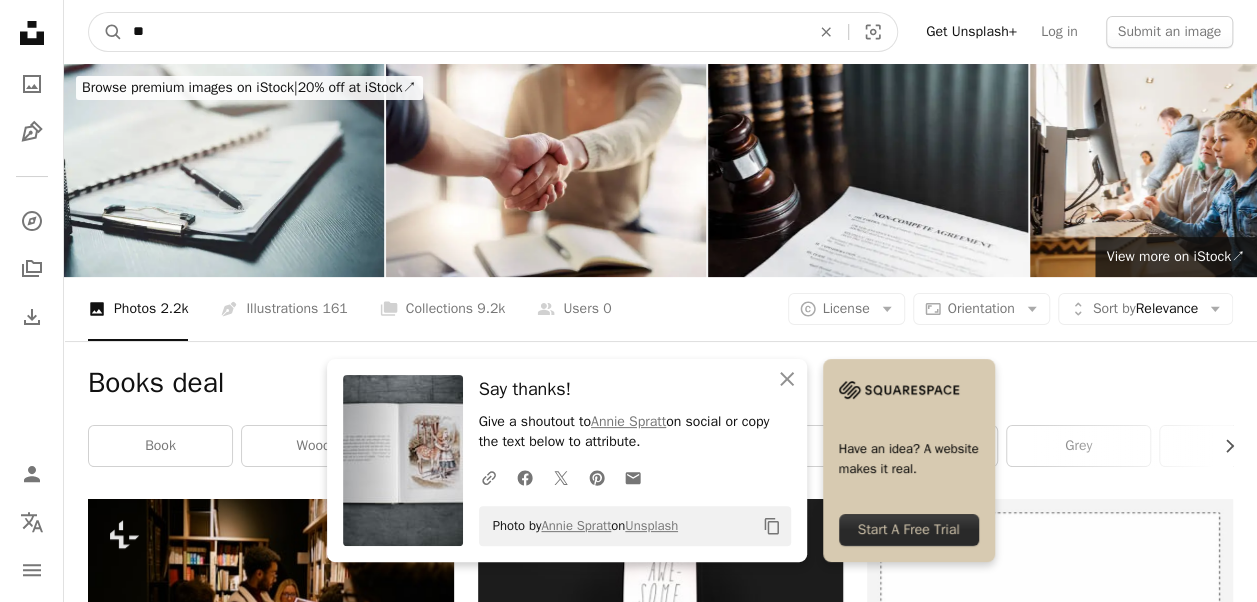 type on "*" 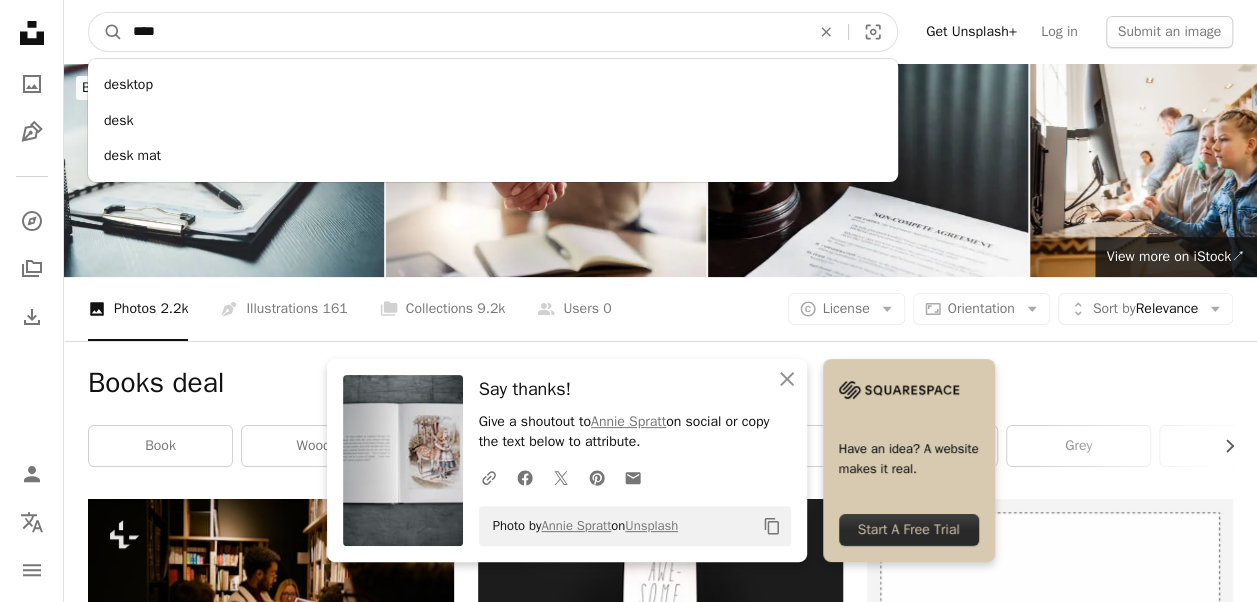 type on "****" 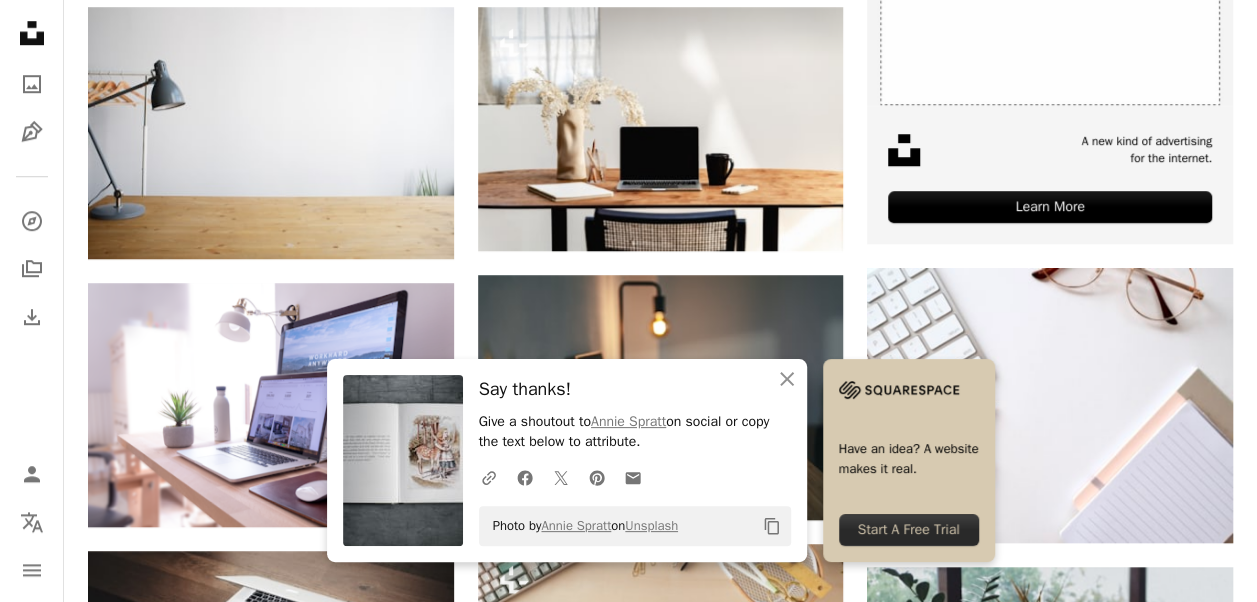 scroll, scrollTop: 778, scrollLeft: 0, axis: vertical 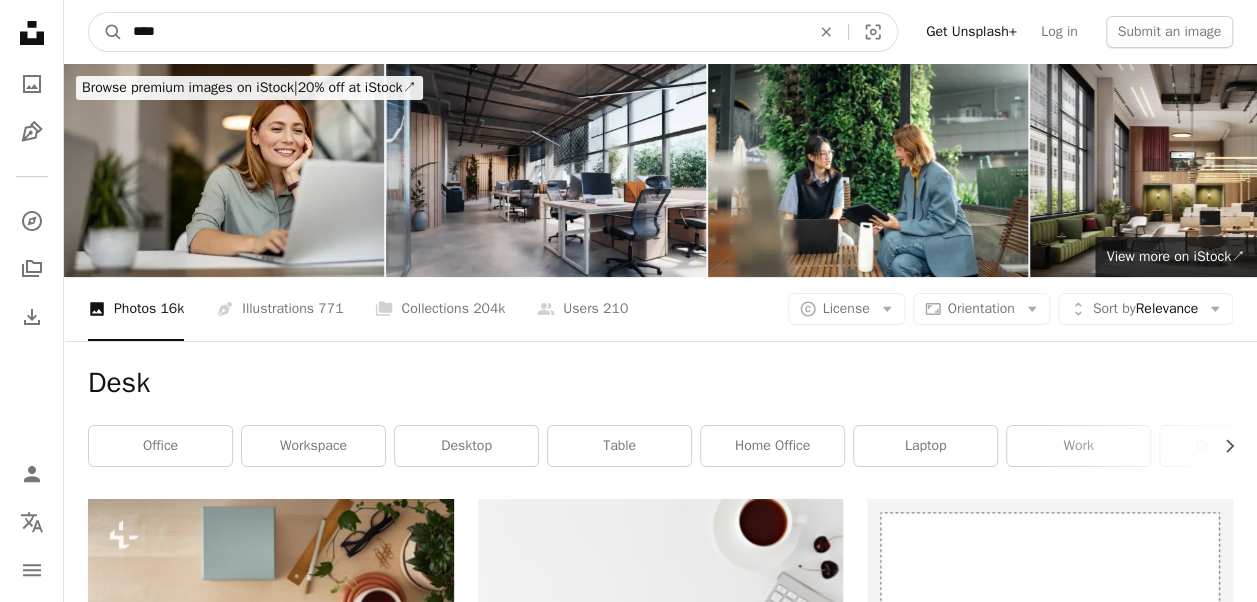click on "****" at bounding box center [463, 32] 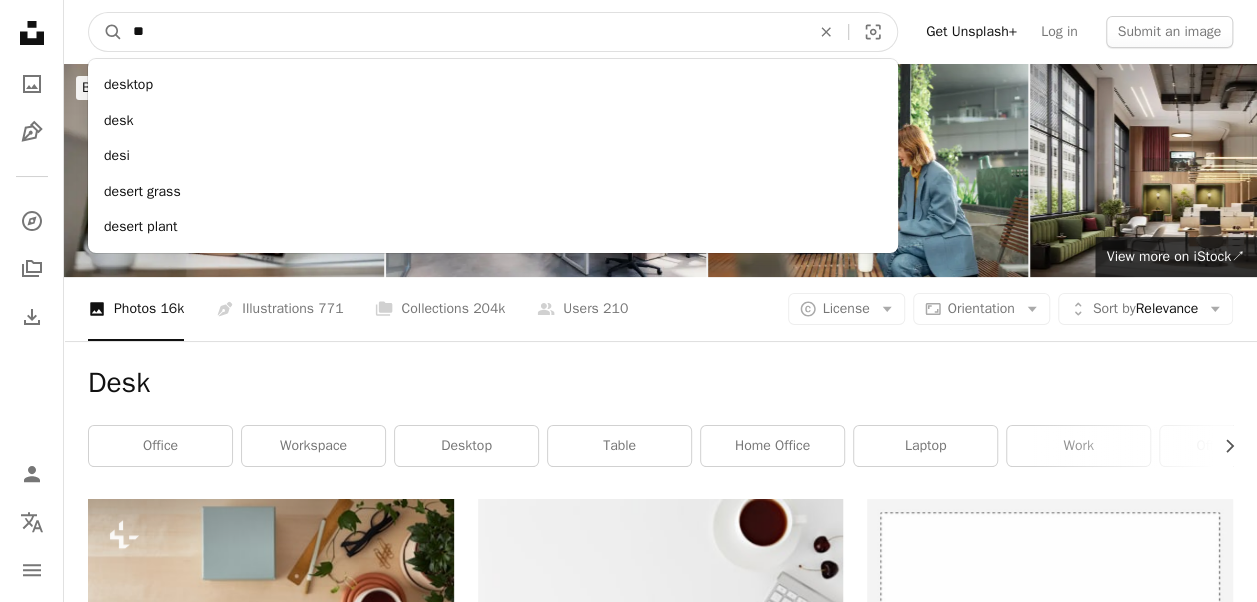 type on "*" 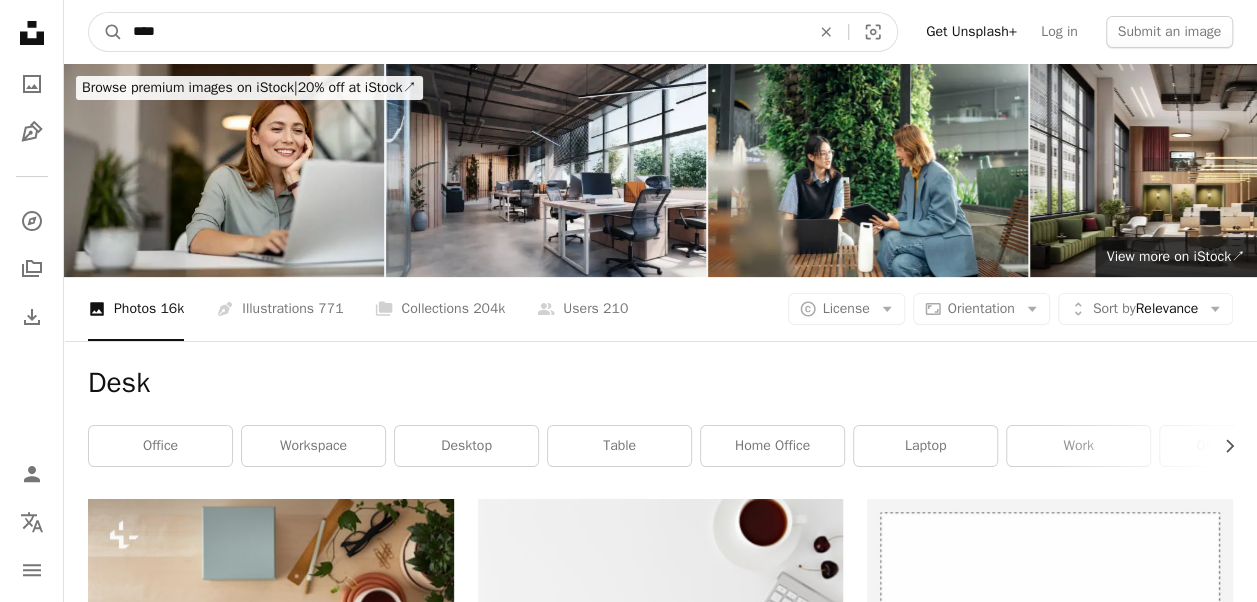 type on "*****" 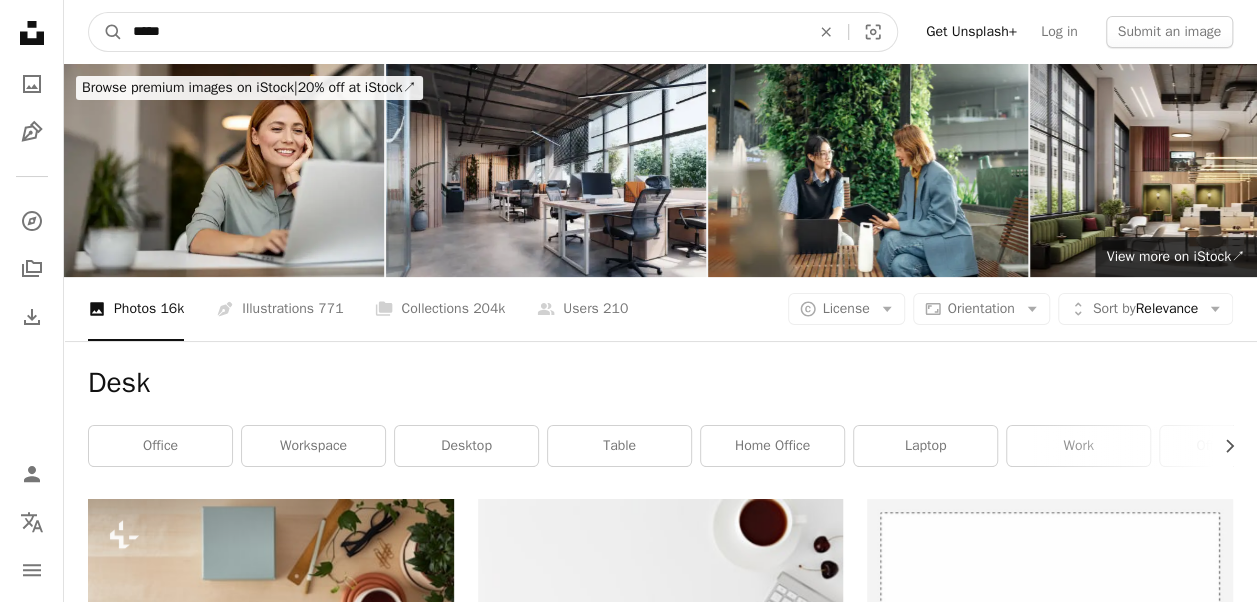 click on "A magnifying glass" at bounding box center [106, 32] 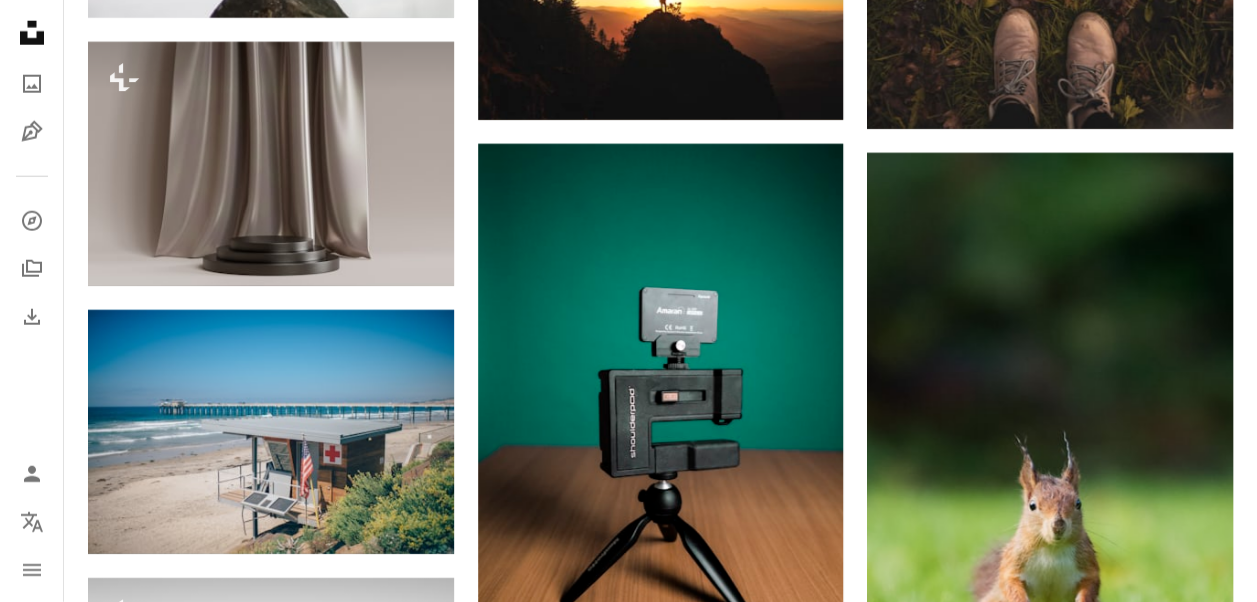scroll, scrollTop: 0, scrollLeft: 0, axis: both 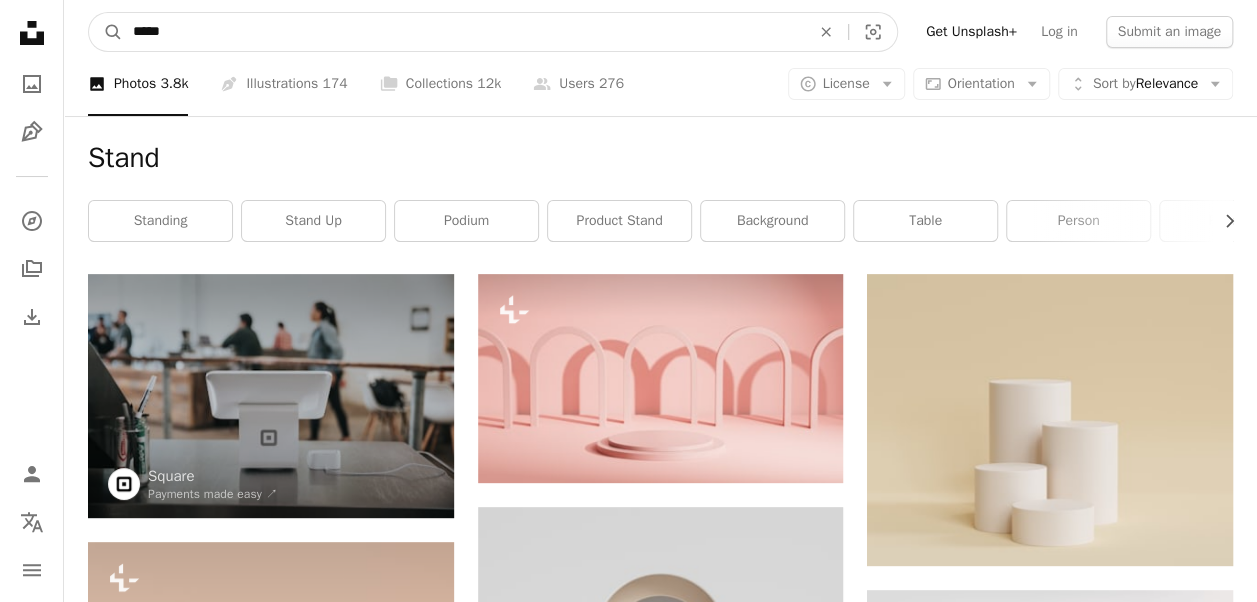 click on "*****" at bounding box center [463, 32] 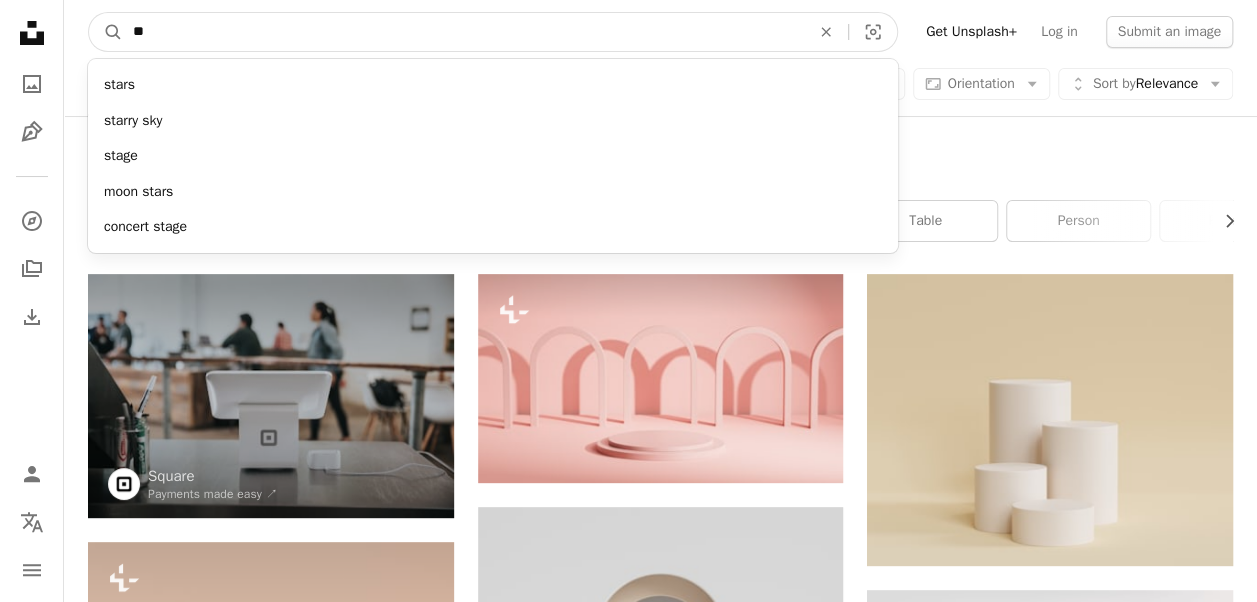 type on "*" 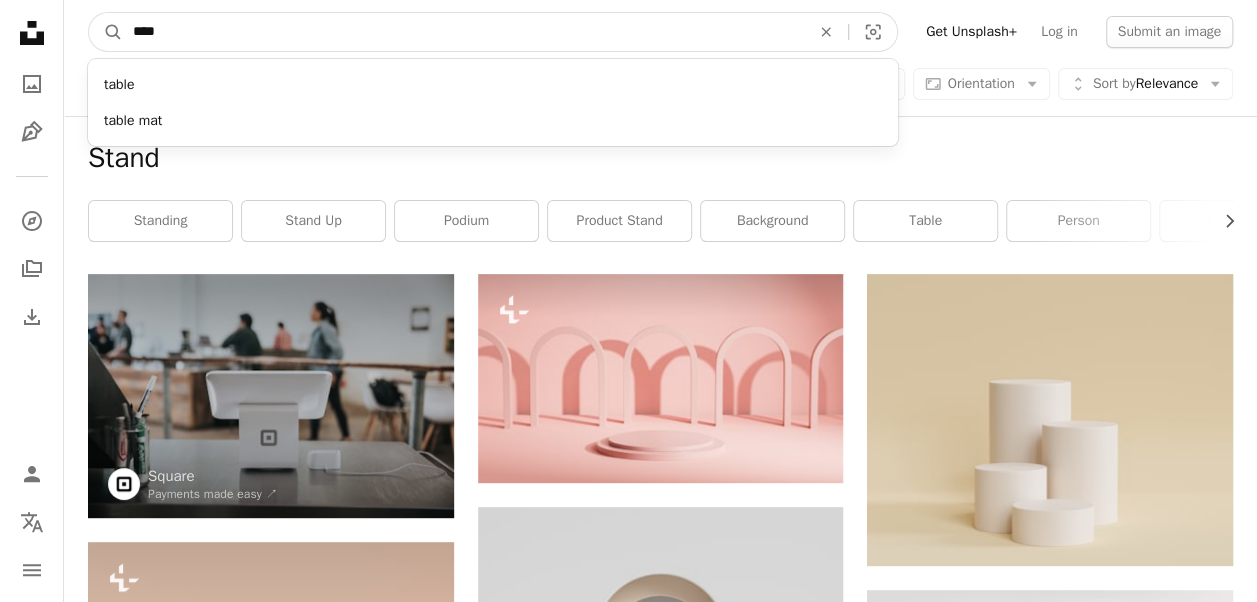 type on "*****" 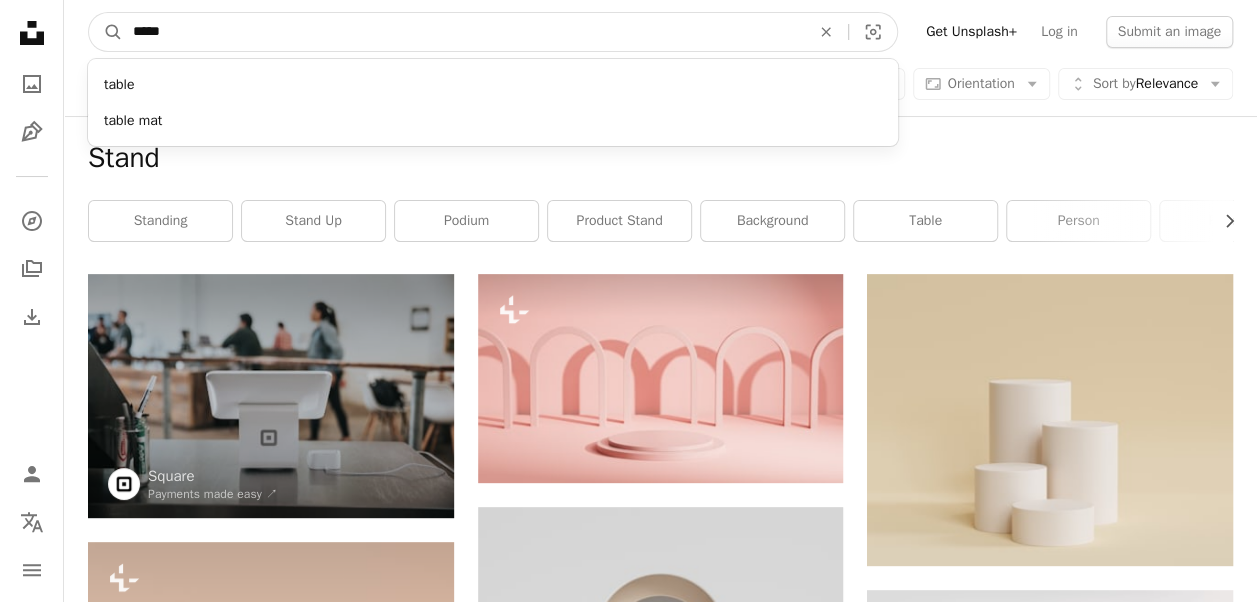 click on "A magnifying glass" at bounding box center (106, 32) 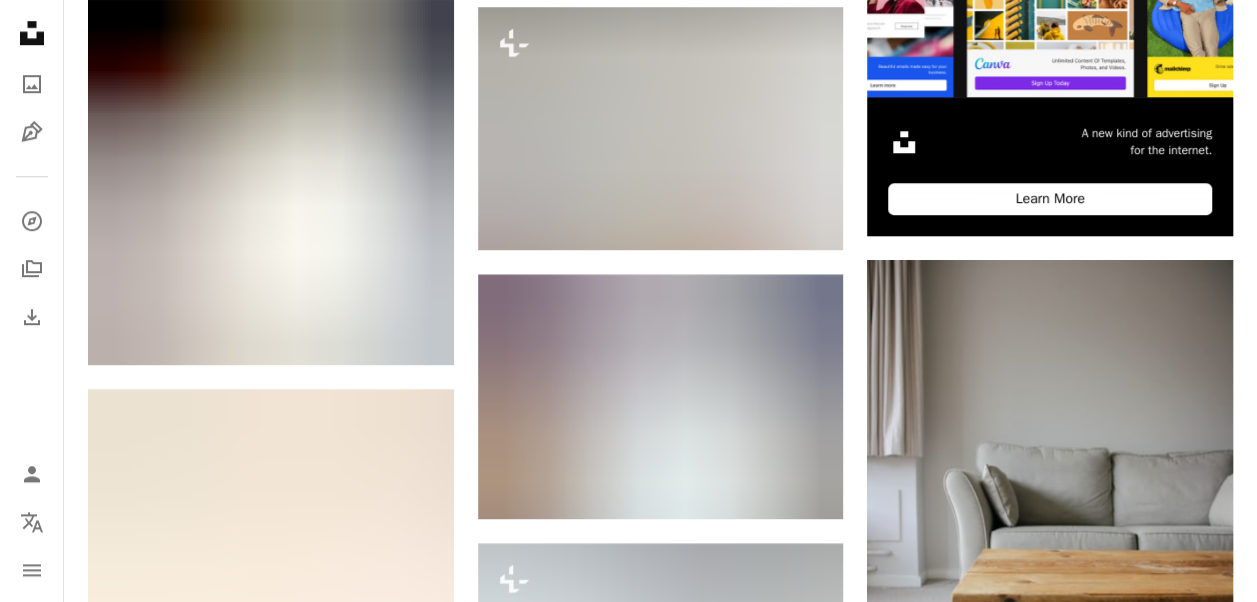 scroll, scrollTop: 842, scrollLeft: 0, axis: vertical 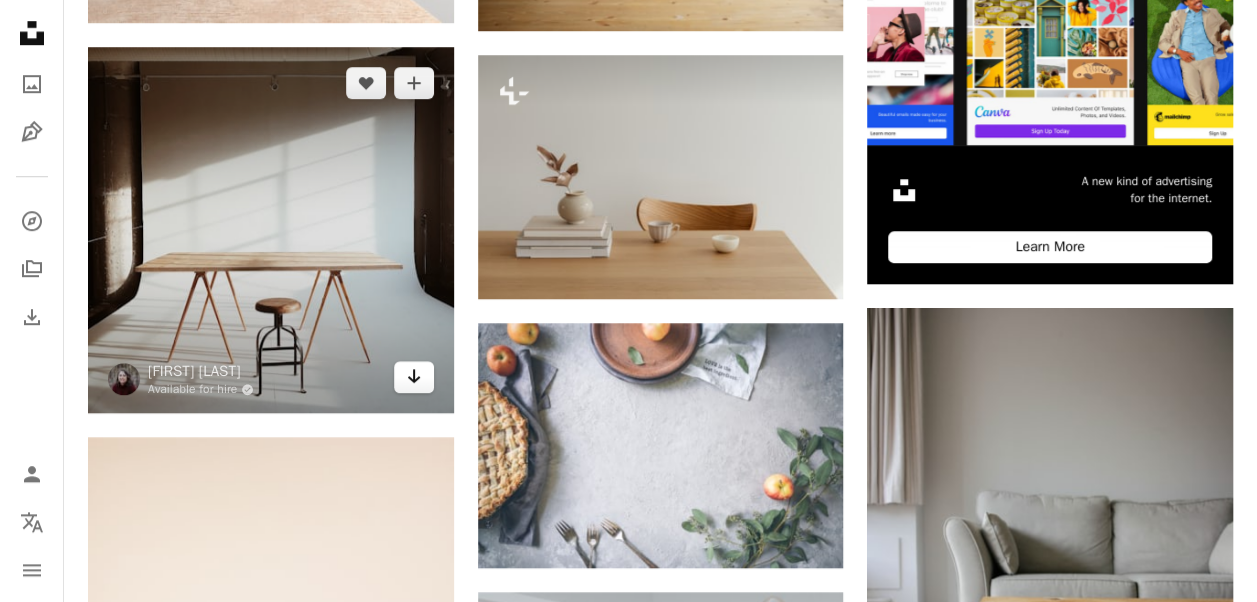 click on "Arrow pointing down" 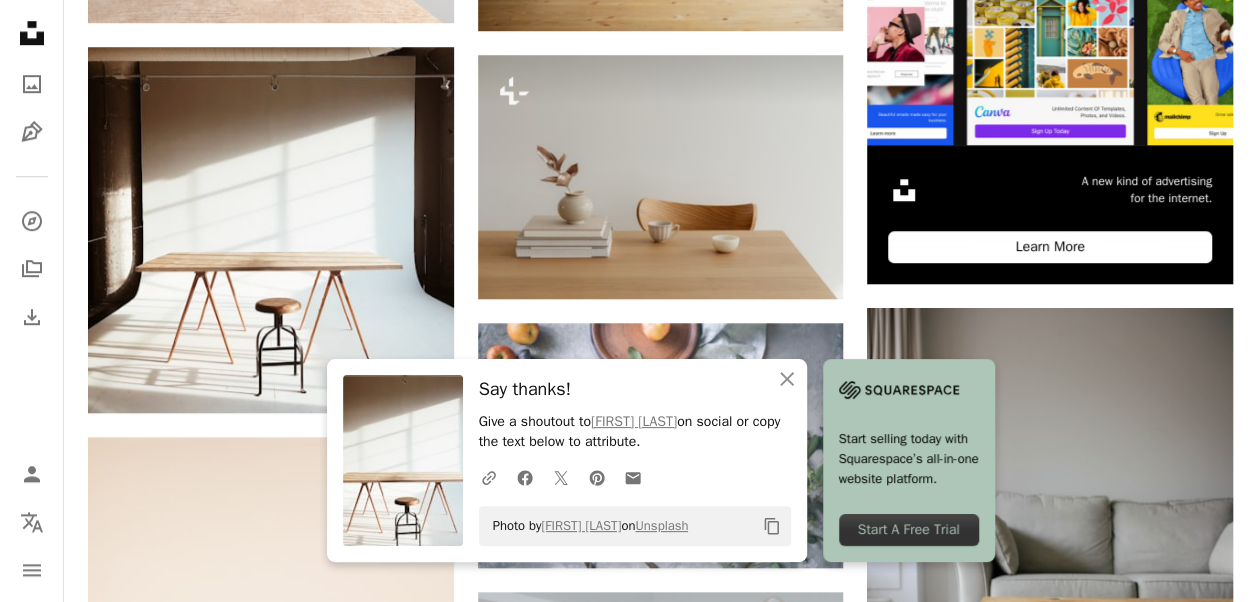 click on "An X shape Close Say thanks! Give a shoutout to [FIRST] [LAST] on social or copy the text below to attribute. A URL sharing icon (chains) Facebook icon X (formerly Twitter) icon Pinterest icon An envelope Photo by [FIRST] [LAST] on Unsplash
Copy content Start selling today with Squarespace’s all-in-one website platform. Start A Free Trial Unsplash logo Unsplash Home A photo Pen Tool A compass A stack of folders Download Person Localization icon navigation menu A magnifying glass ***** An X shape Visual search Get Unsplash+ Log in Submit an image Browse premium images on iStock  |  20% off at iStock  ↗ Browse premium images on iStock 20% off at iStock  ↗ View more  ↗ View more on iStock  ↗ A photo Photos   28k Pen Tool Illustrations   645 A stack of folders Collections   389k A group of people Users   226 A copyright icon © License Arrow down Aspect ratio Orientation Arrow down Unfold Sort by  Relevance Arrow down Filters Filters Table Chevron right desk dining table table background" at bounding box center (628, 1645) 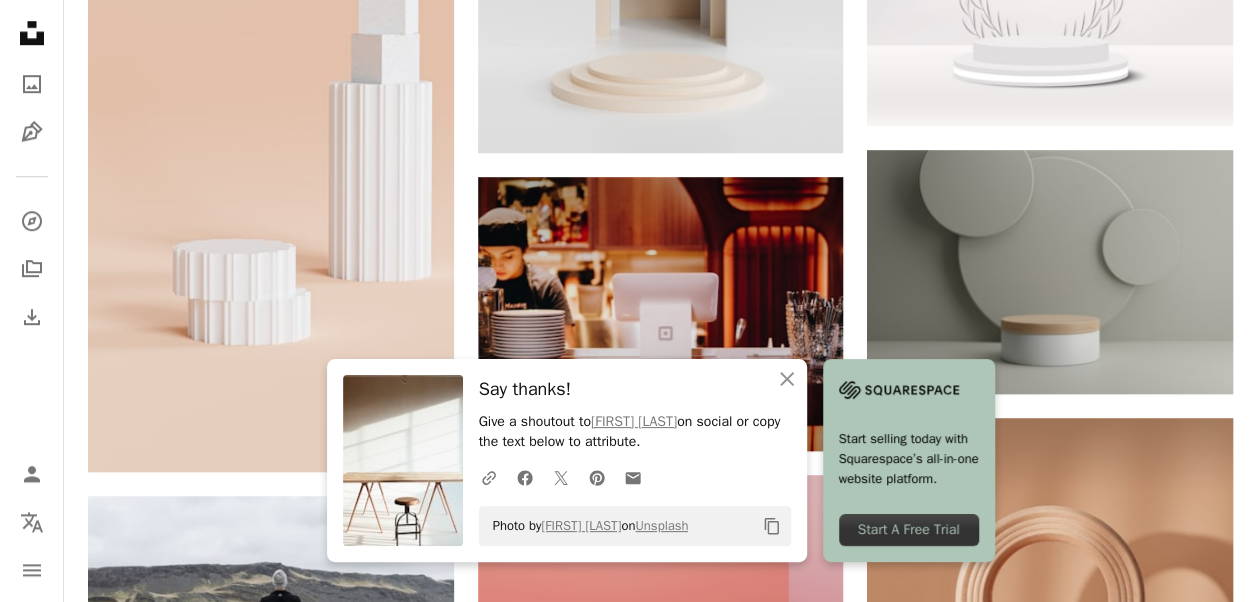 scroll, scrollTop: 0, scrollLeft: 0, axis: both 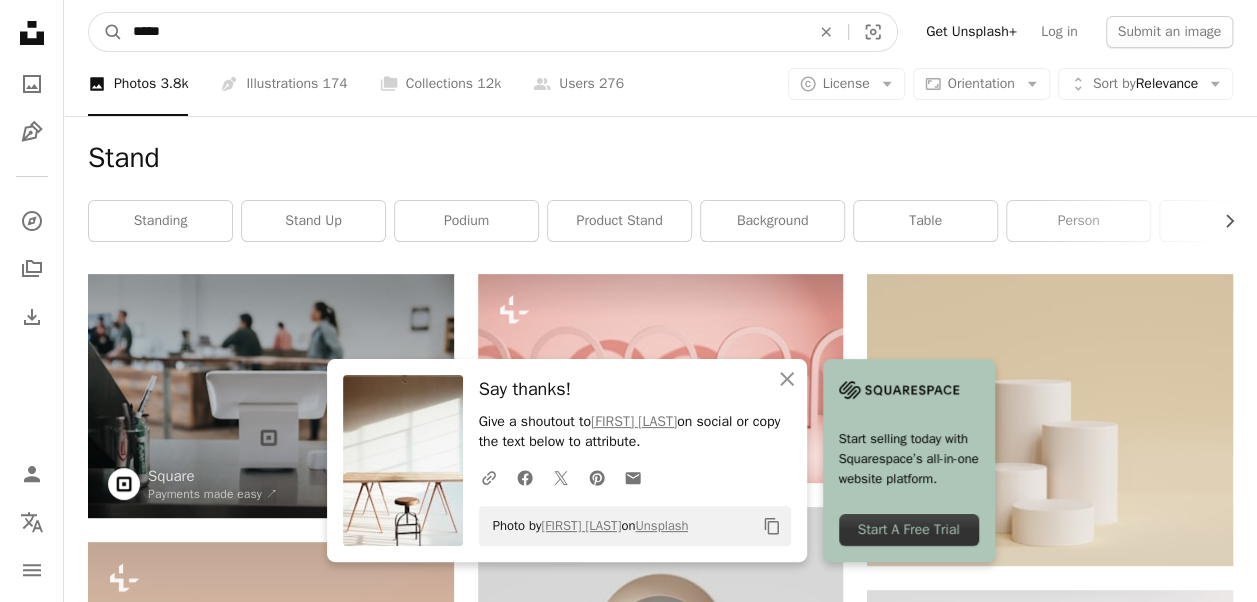 click on "*****" at bounding box center (463, 32) 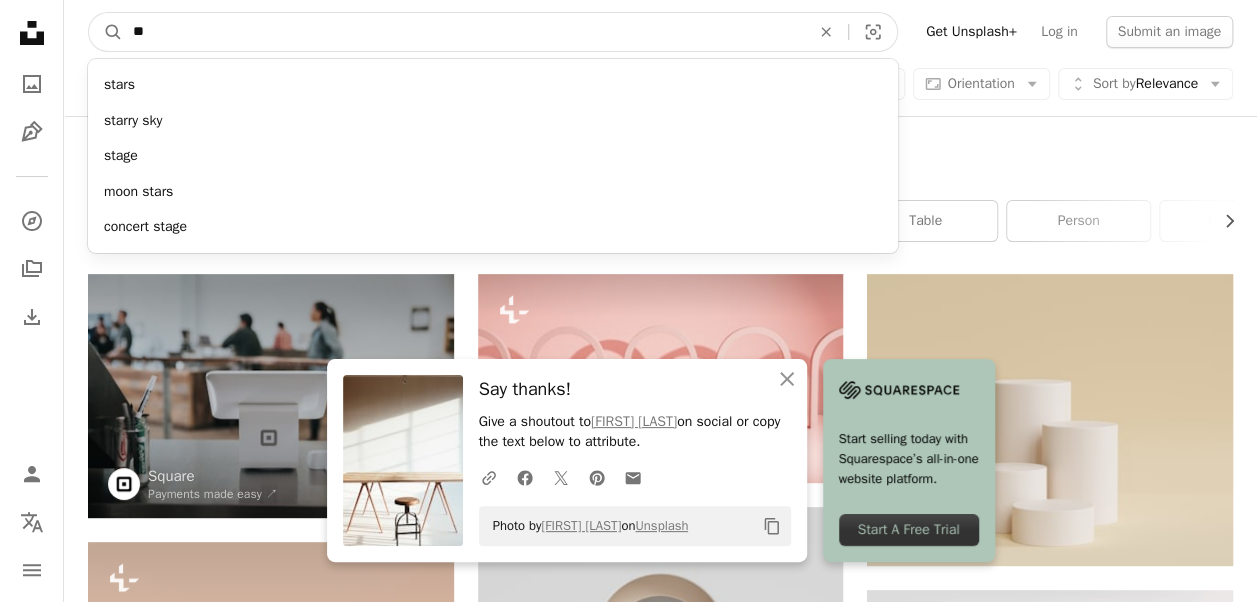 type on "*" 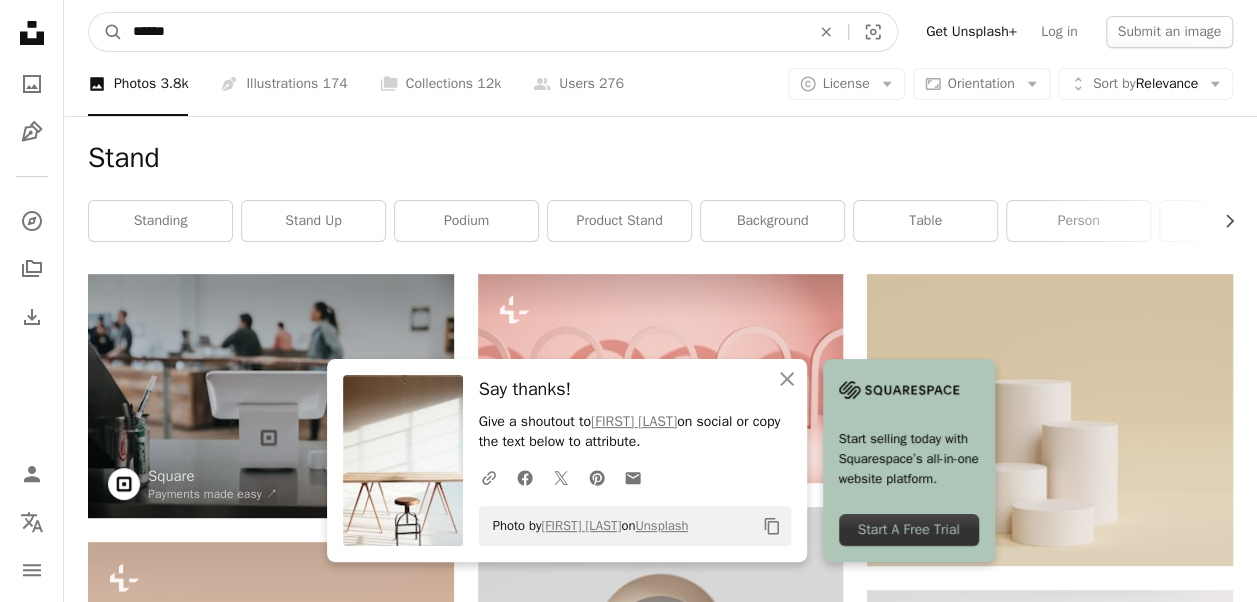 type on "******" 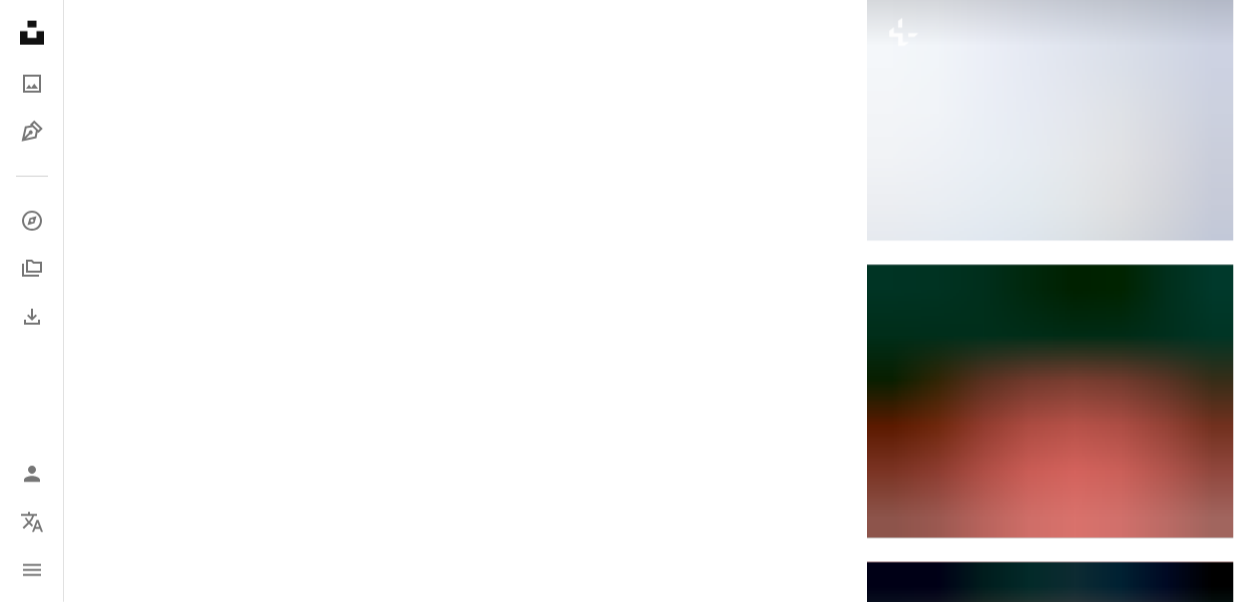 scroll, scrollTop: 2434, scrollLeft: 0, axis: vertical 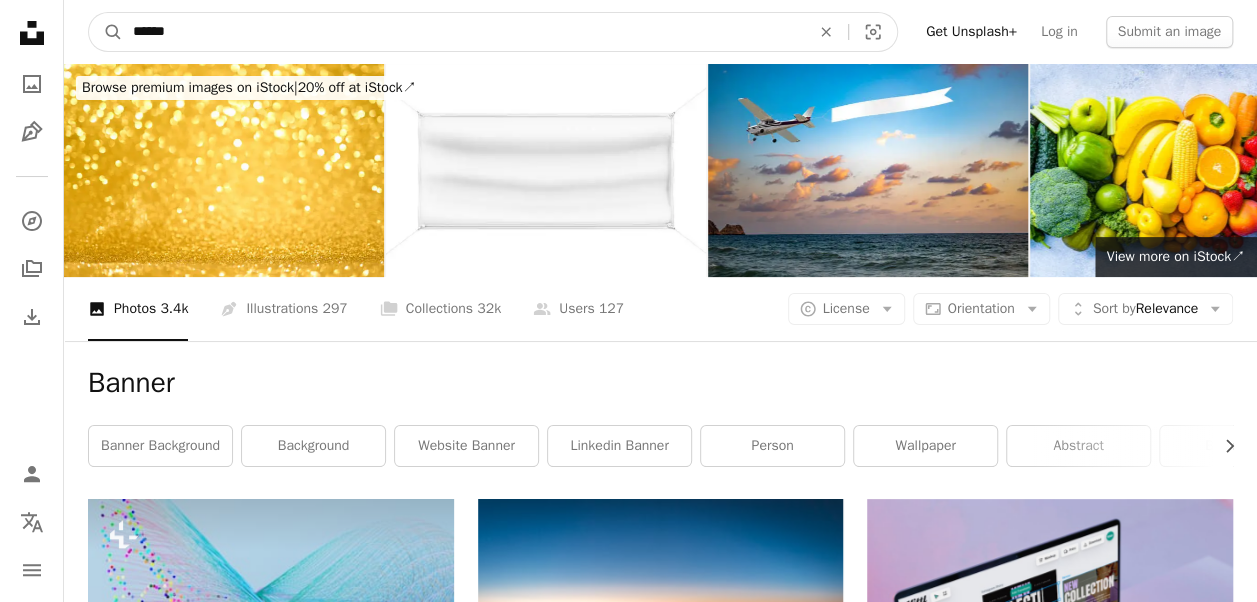 click on "******" at bounding box center [463, 32] 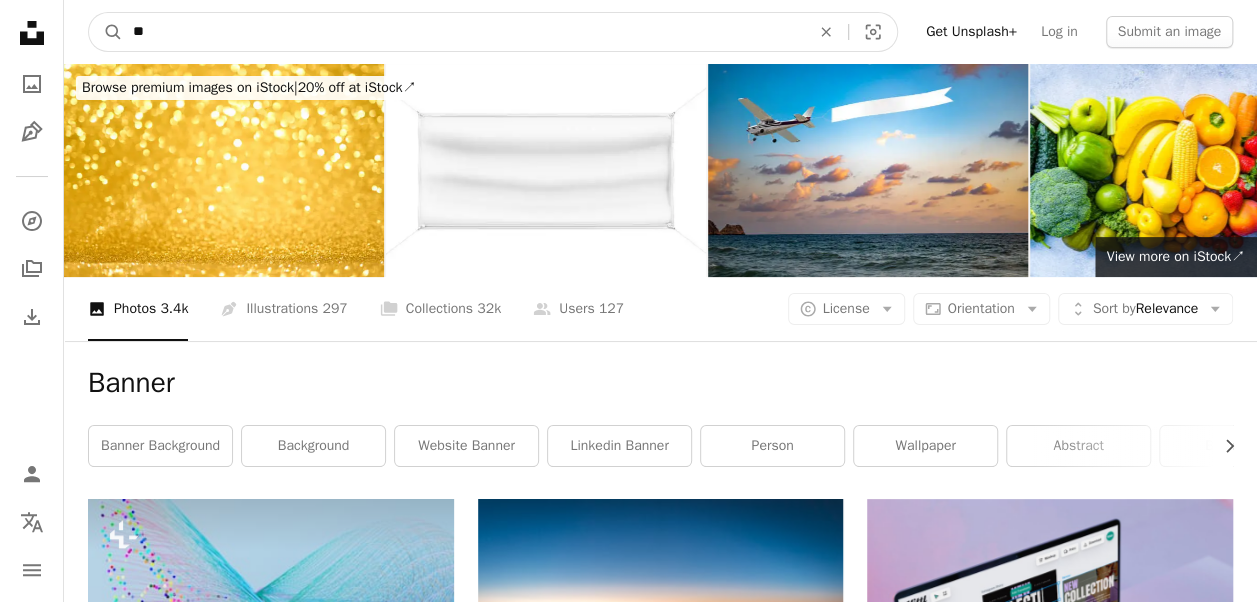type on "*" 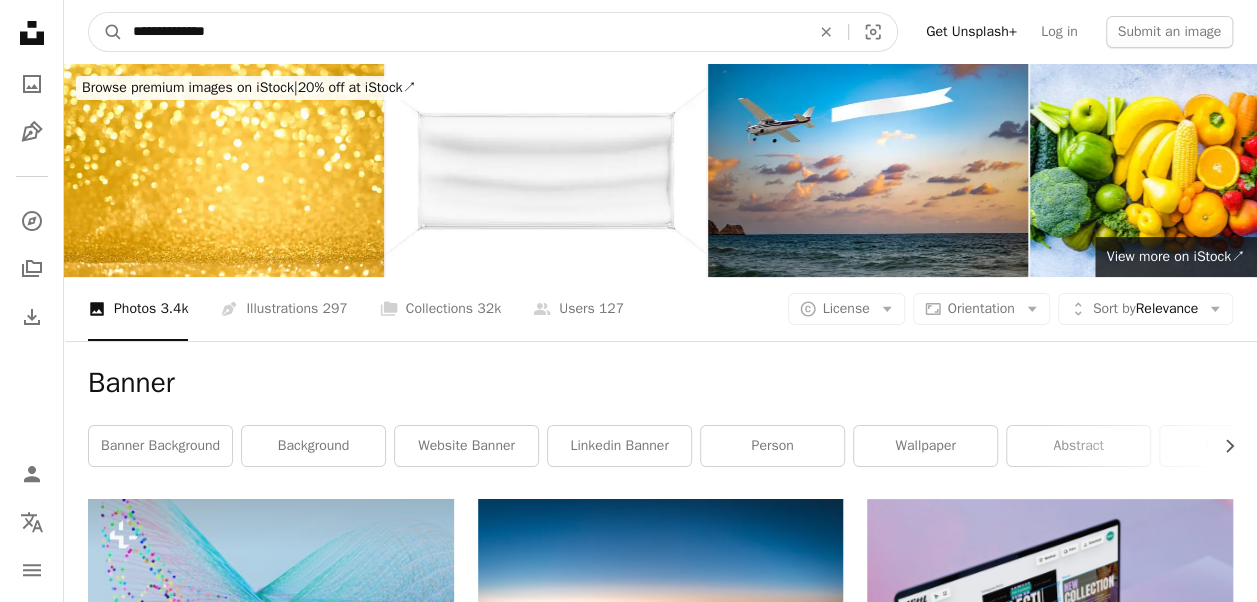 type on "**********" 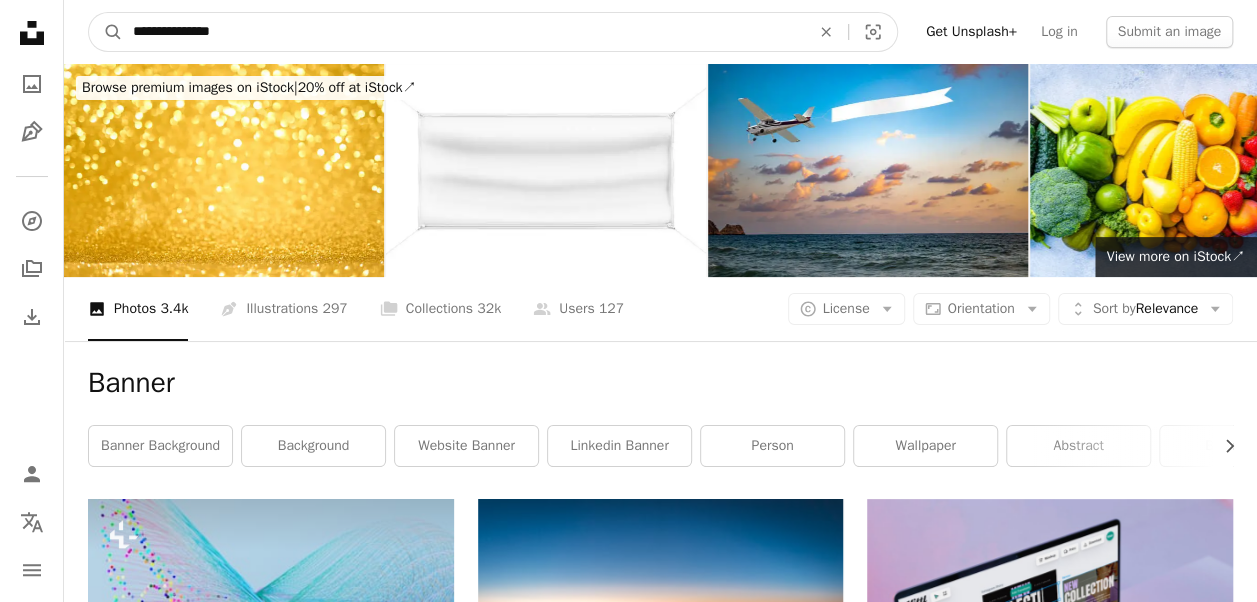click on "A magnifying glass" at bounding box center [106, 32] 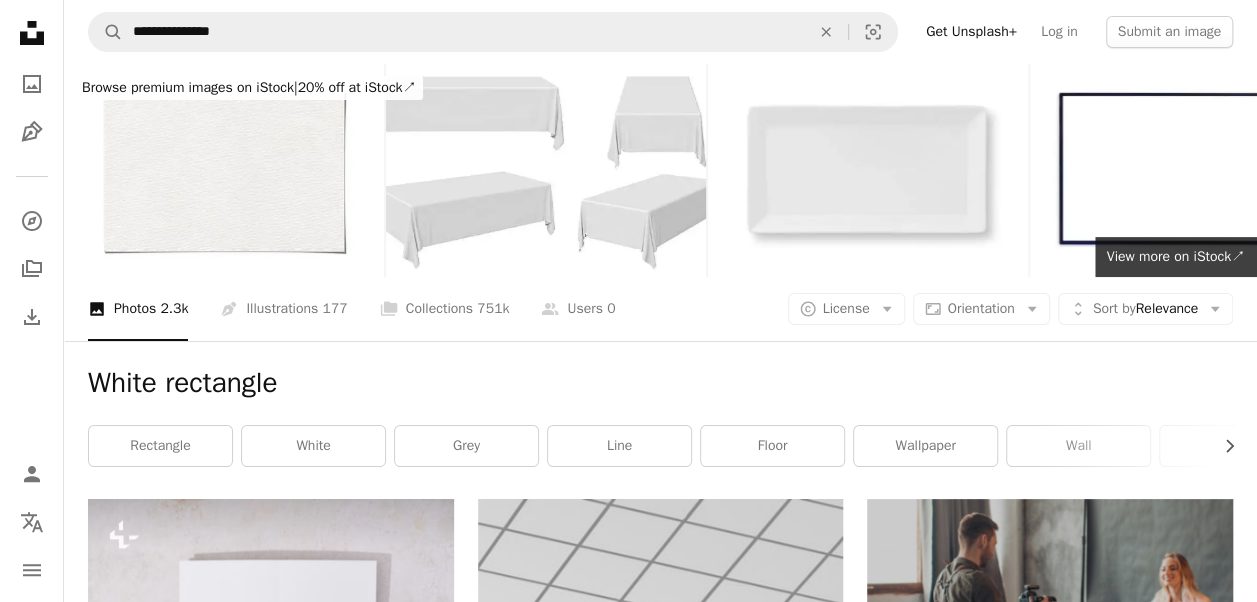 scroll, scrollTop: 0, scrollLeft: 0, axis: both 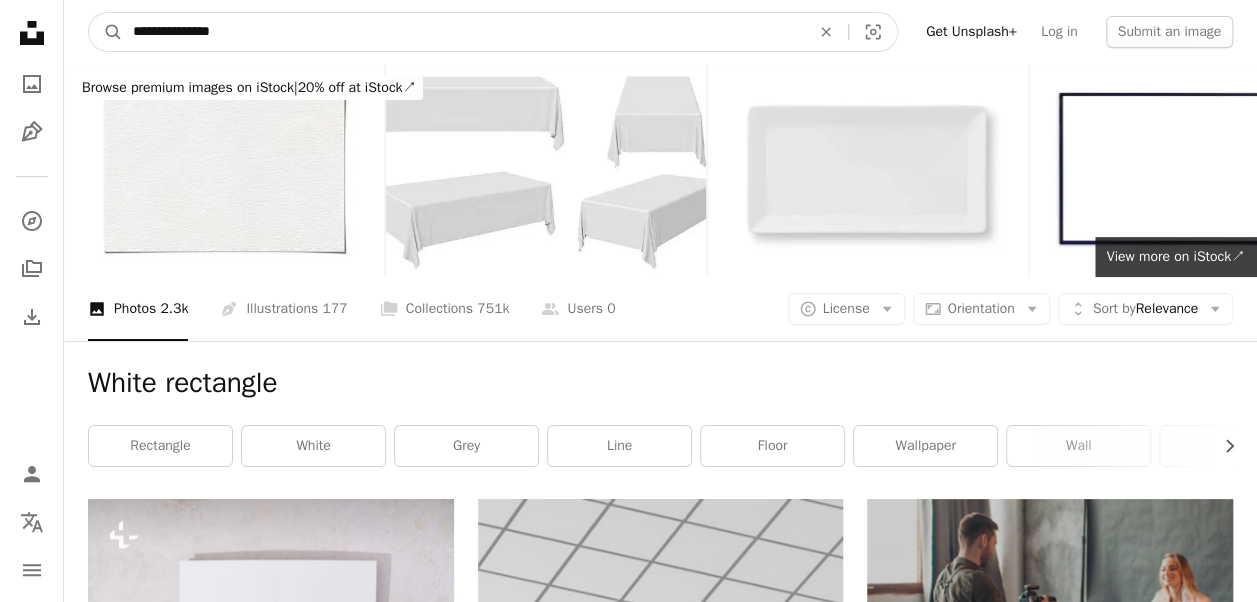 click on "**********" at bounding box center (463, 32) 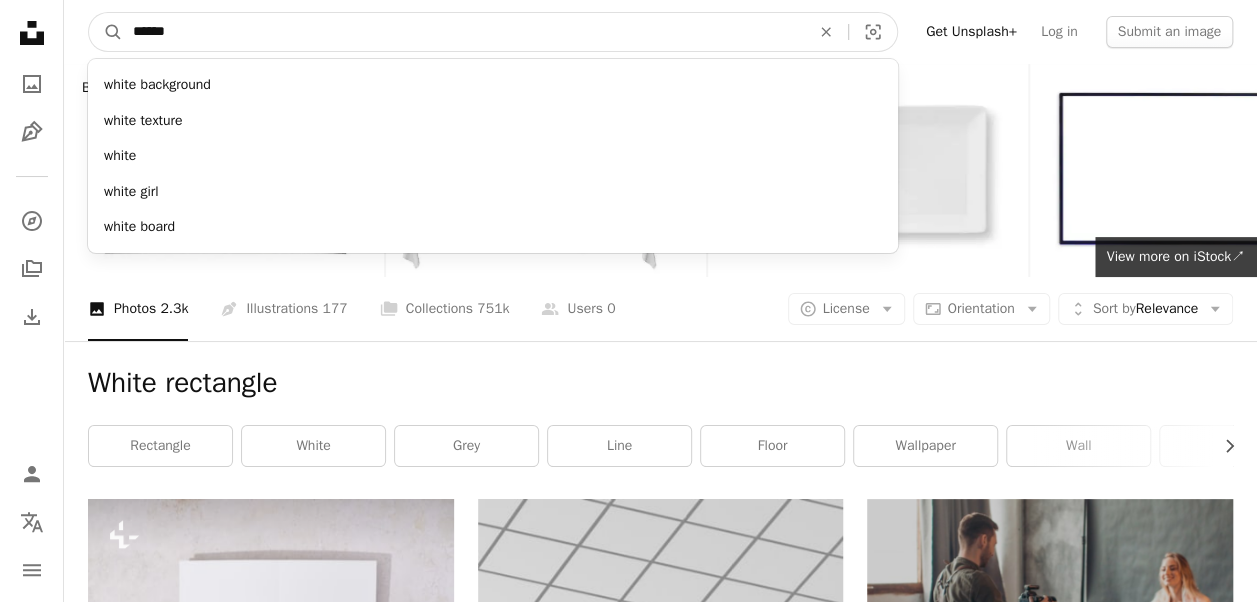 type on "*****" 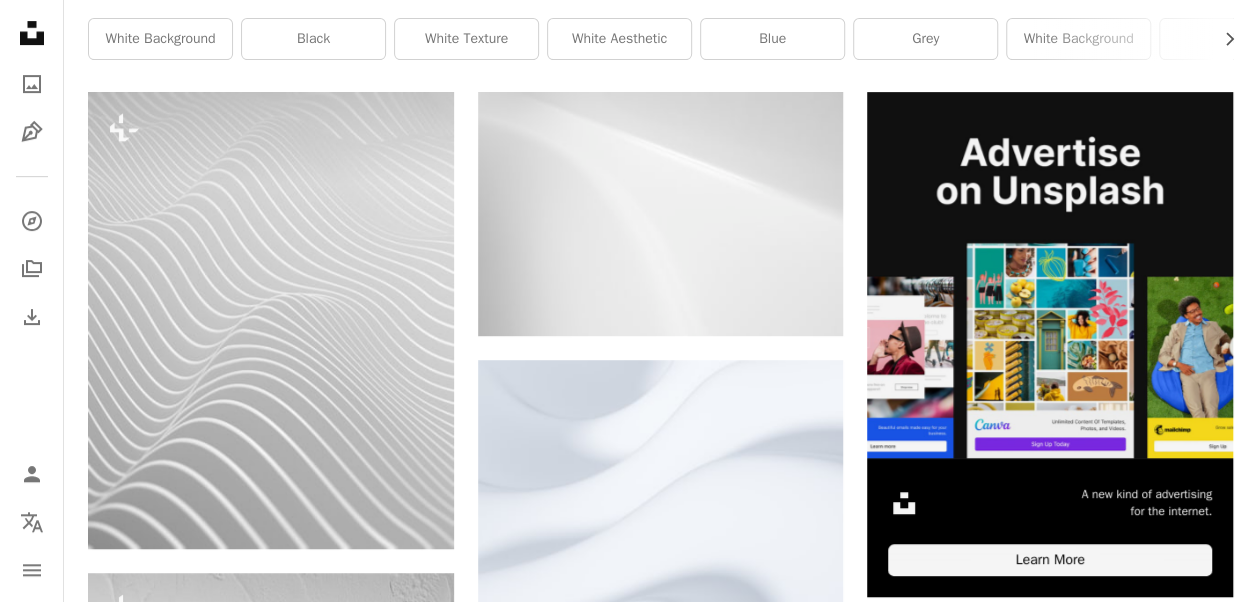 scroll, scrollTop: 436, scrollLeft: 0, axis: vertical 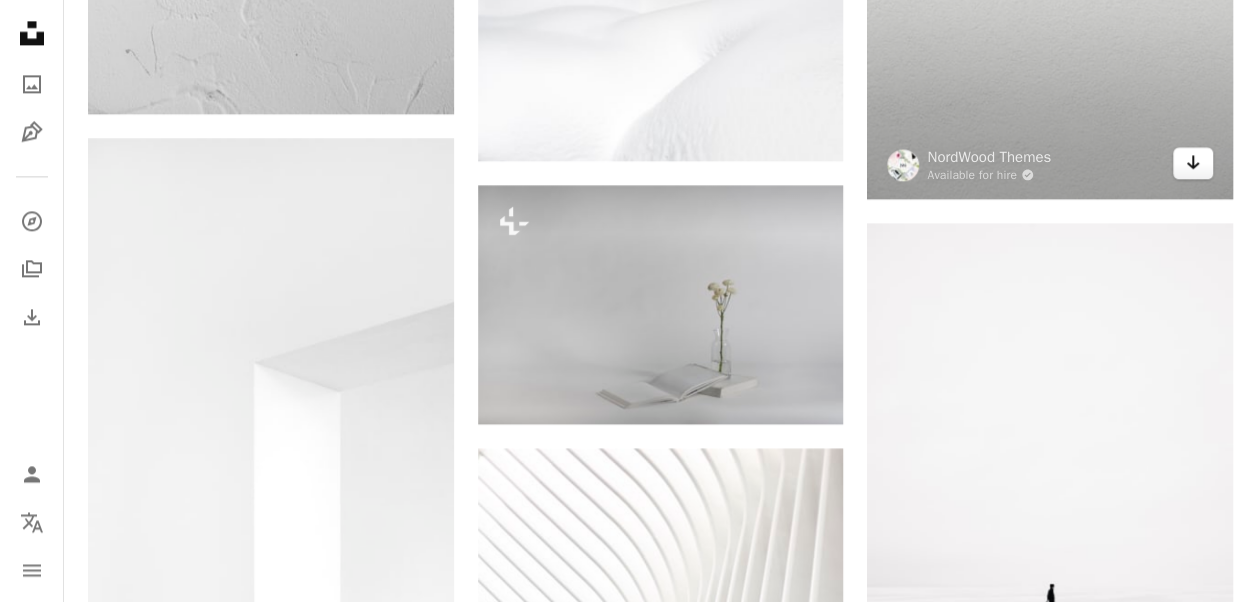 click on "Arrow pointing down" 